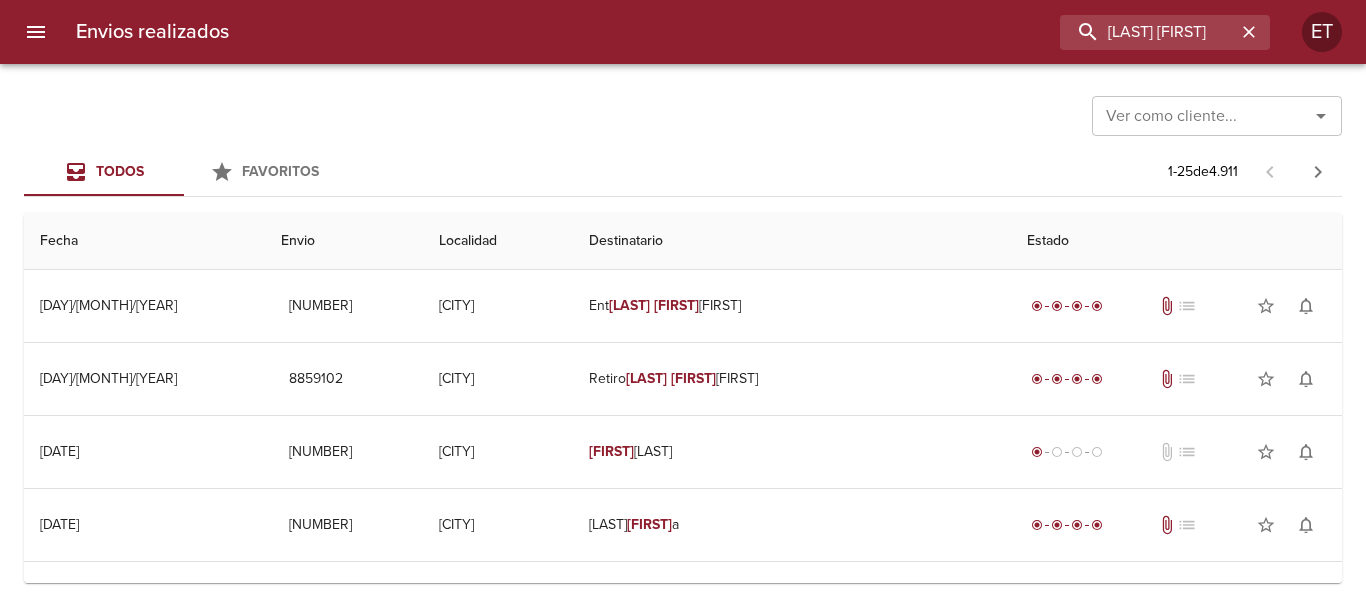 scroll, scrollTop: 0, scrollLeft: 0, axis: both 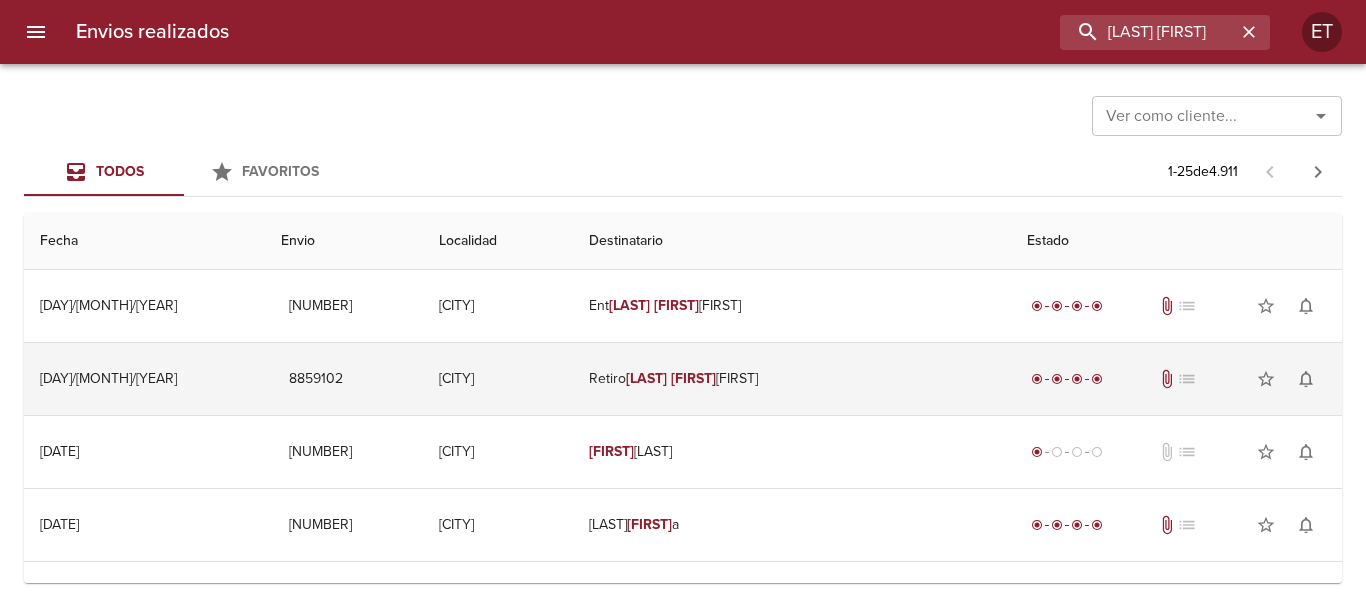 click on "Retiro Revolero [FIRST] [LAST]" at bounding box center (792, 379) 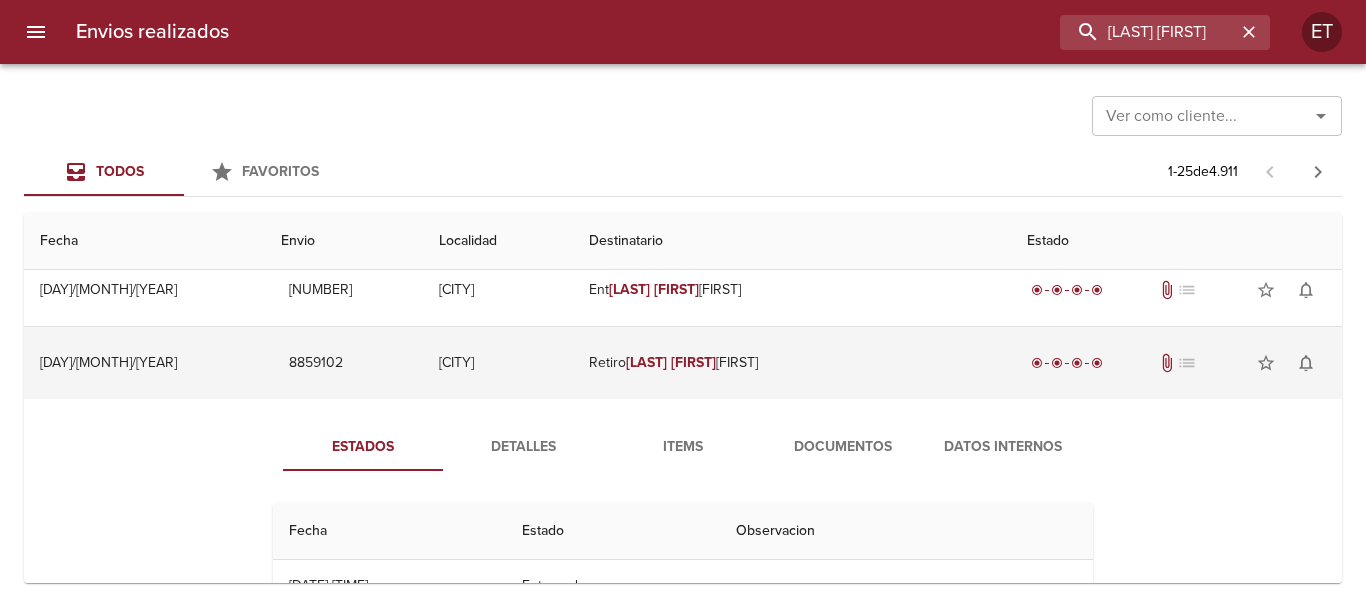 scroll, scrollTop: 0, scrollLeft: 0, axis: both 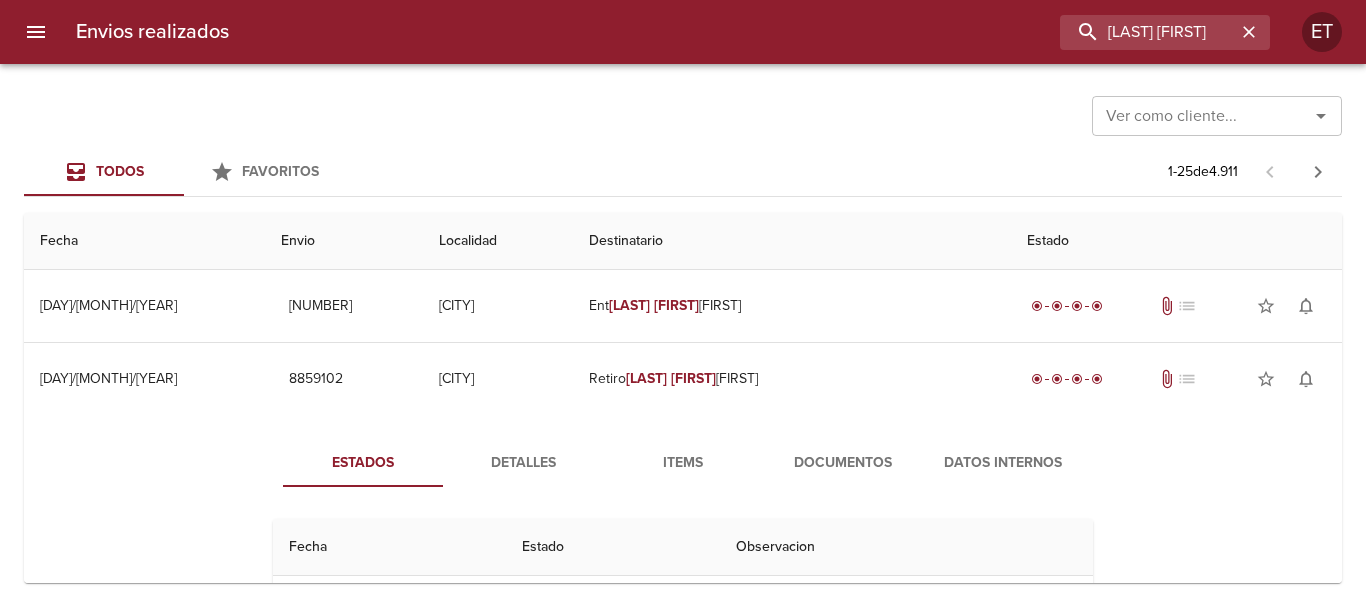click on "Estados Detalles Items Documentos Datos Internos [DATE] [DATE] [TIME] Entregado [DATE] [DATE] [TIME] En Transito [DATE] [DATE] [TIME] Cot Generado [NUMBER] [DATE] [DATE] [TIME] Asignado A Recorrido H.r. [NUMBER] [DATE] [DATE] [TIME] En Proceso De Despacho [DATE] [DATE] [TIME] Asignado A Recorrido H.r. [NUMBER] [DATE] [DATE] [TIME] Asignado A Recorrido H.r. [NUMBER] [DATE] [DATE] [TIME] Movimiento Intersucursal Envio A Sucursal [NUMBER]  Destino: [LOCATION] [DATE] [DATE] [TIME] En Proceso De Despacho [DATE] [DATE] [TIME] Asignado A Recorrido H.r. [NUMBER] [DATE] [DATE] [TIME] En Espera De Despacho [DATE] [DATE] [TIME] En Proceso De Despacho" at bounding box center [683, 671] 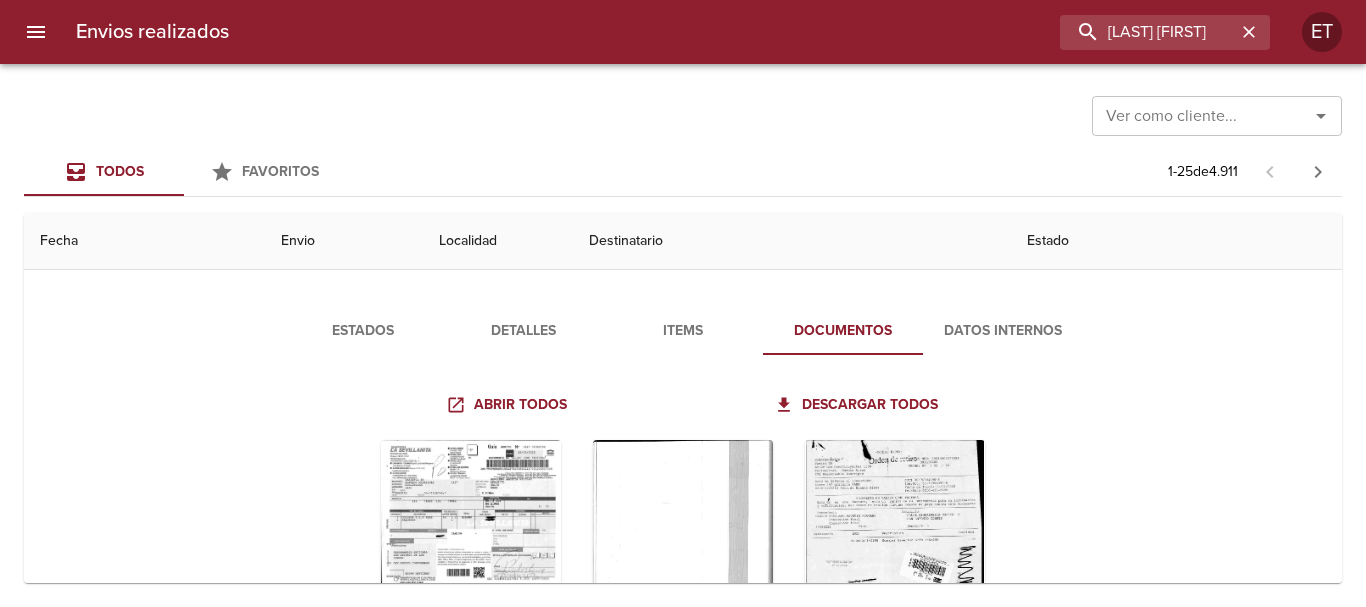 scroll, scrollTop: 100, scrollLeft: 0, axis: vertical 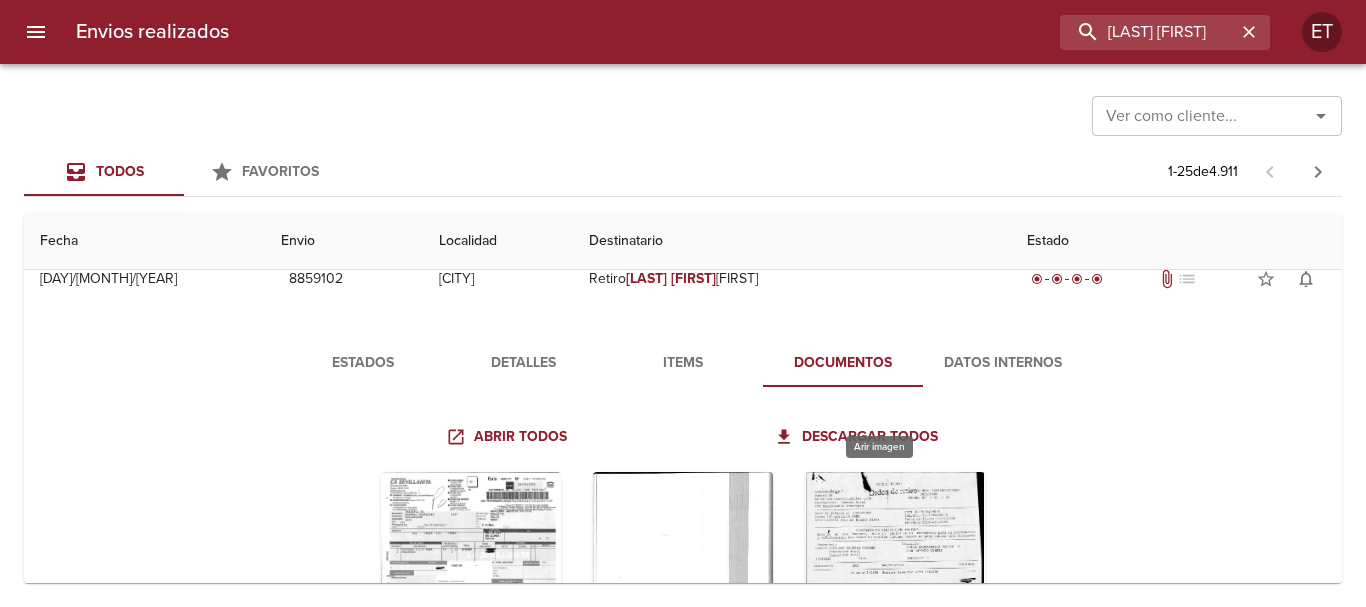 click at bounding box center (895, 597) 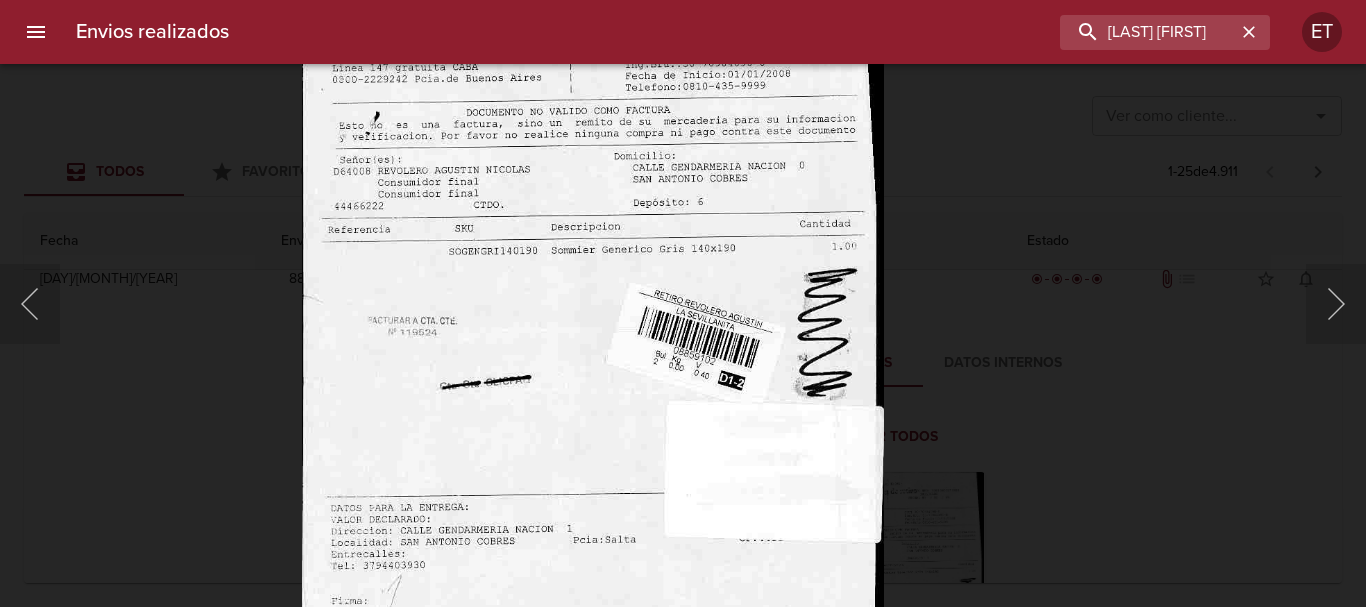 click at bounding box center (683, 303) 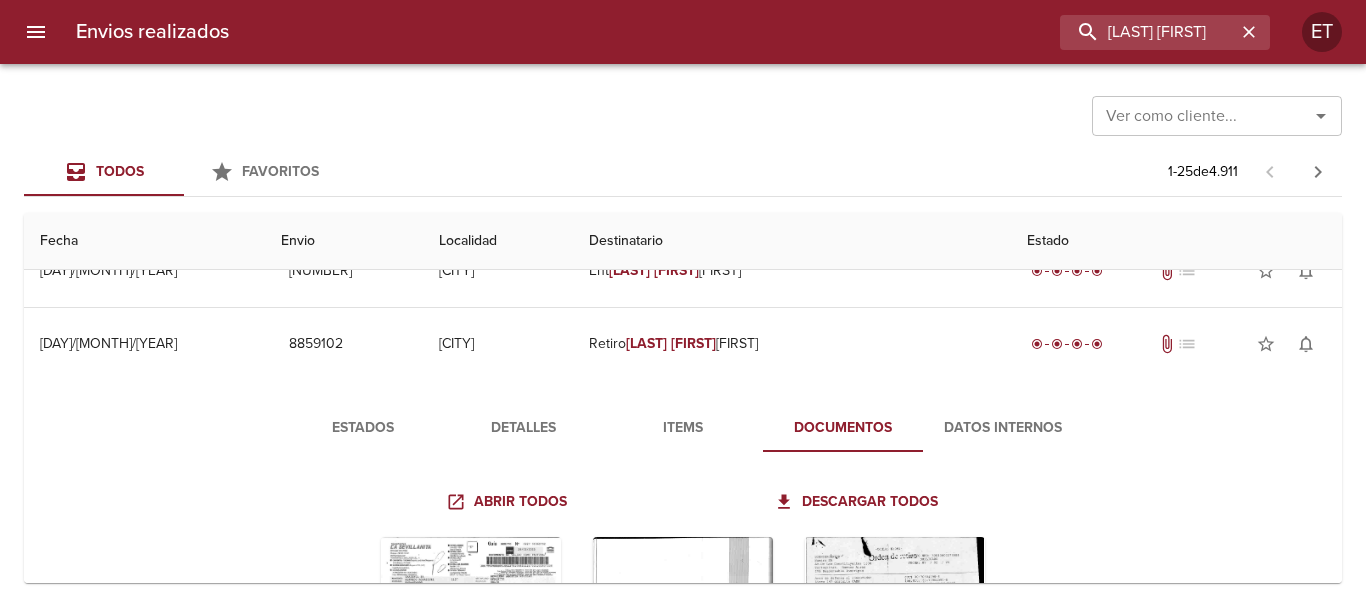 scroll, scrollTop: 0, scrollLeft: 0, axis: both 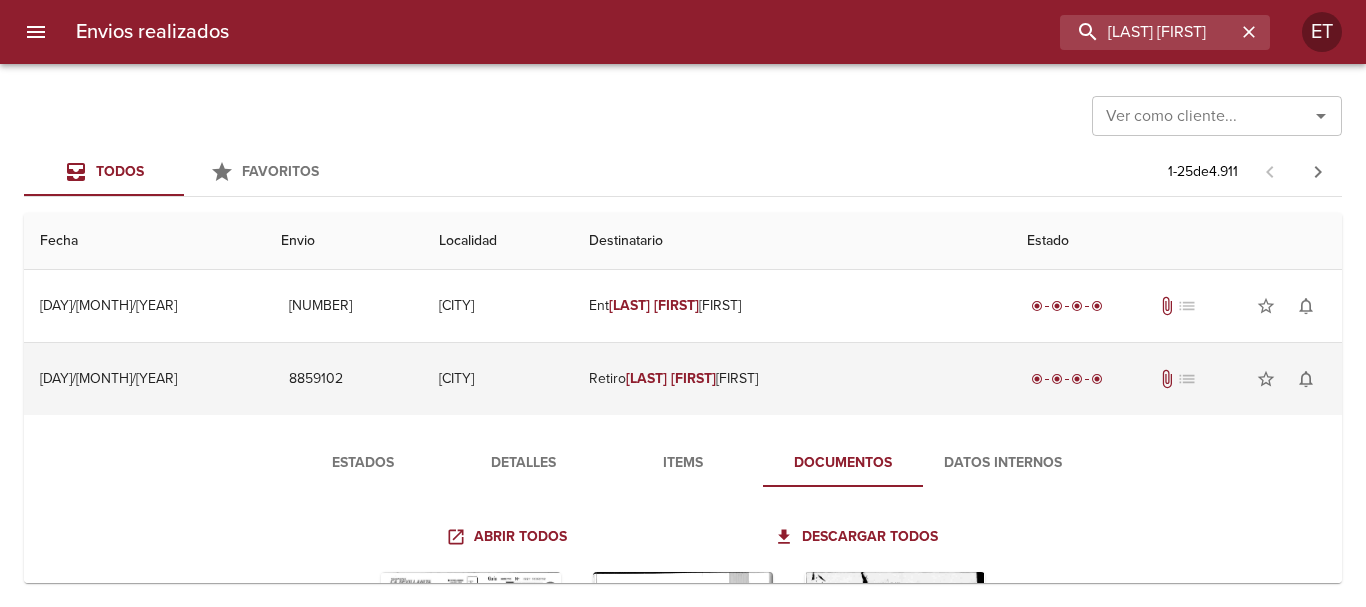 click on "Retiro Revolero [FIRST] [LAST]" at bounding box center [792, 379] 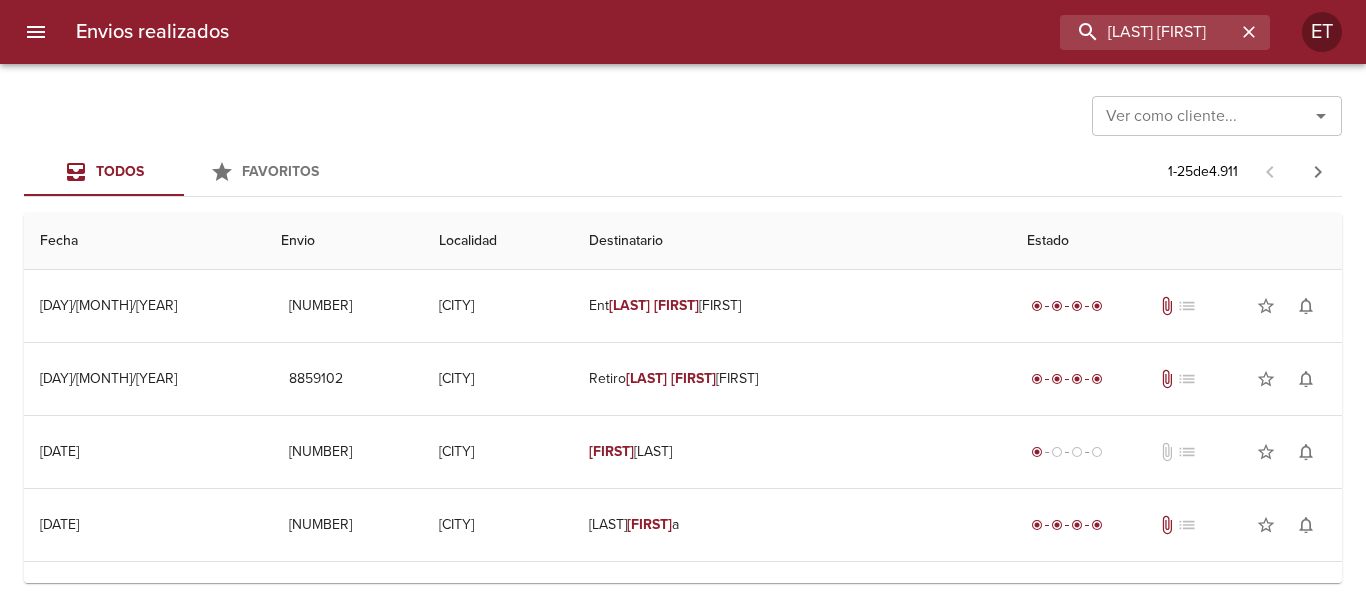 click on "Envios realizados [LAST] [FIRST] ET" at bounding box center [683, 32] 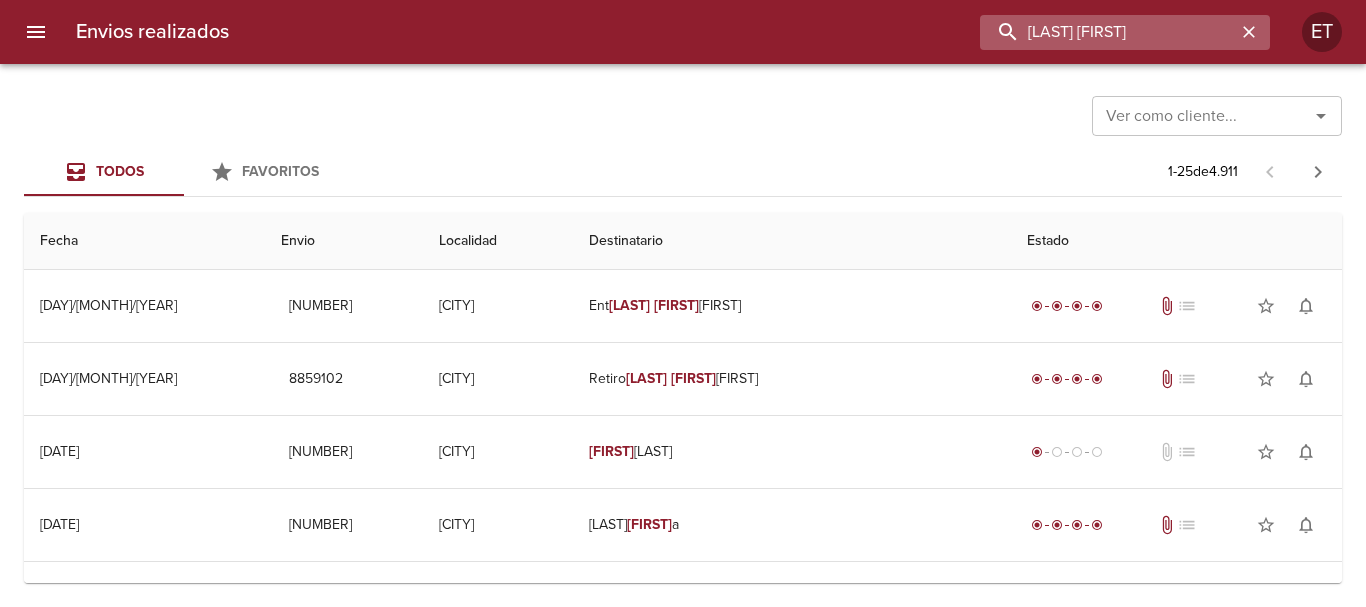 click on "[LAST] [FIRST]" at bounding box center [1108, 32] 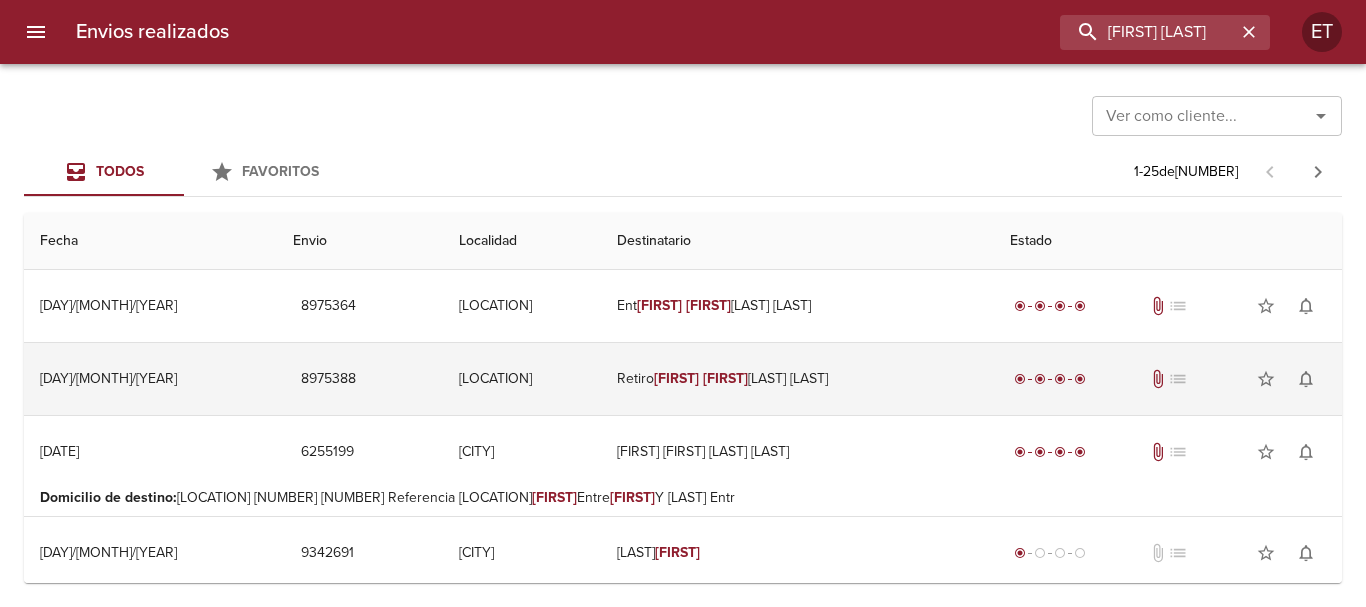 click on "Retiro  [FIRST]   [FIRST] [LAST]" at bounding box center [798, 379] 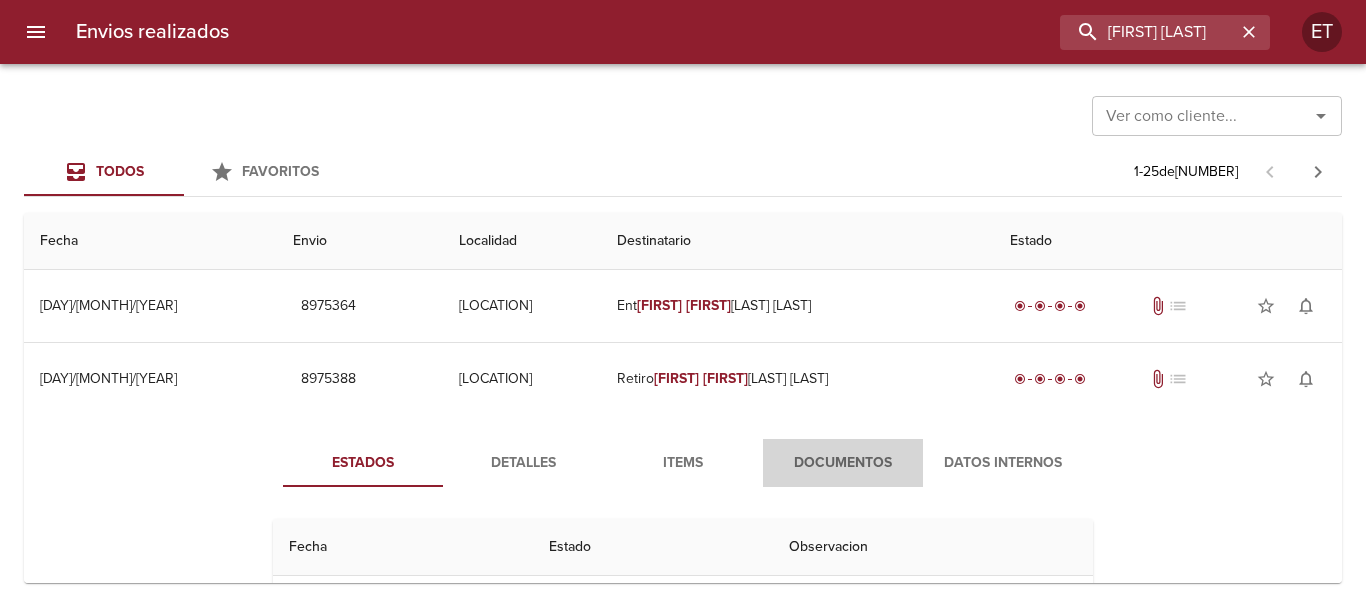 click on "Documentos" at bounding box center [843, 463] 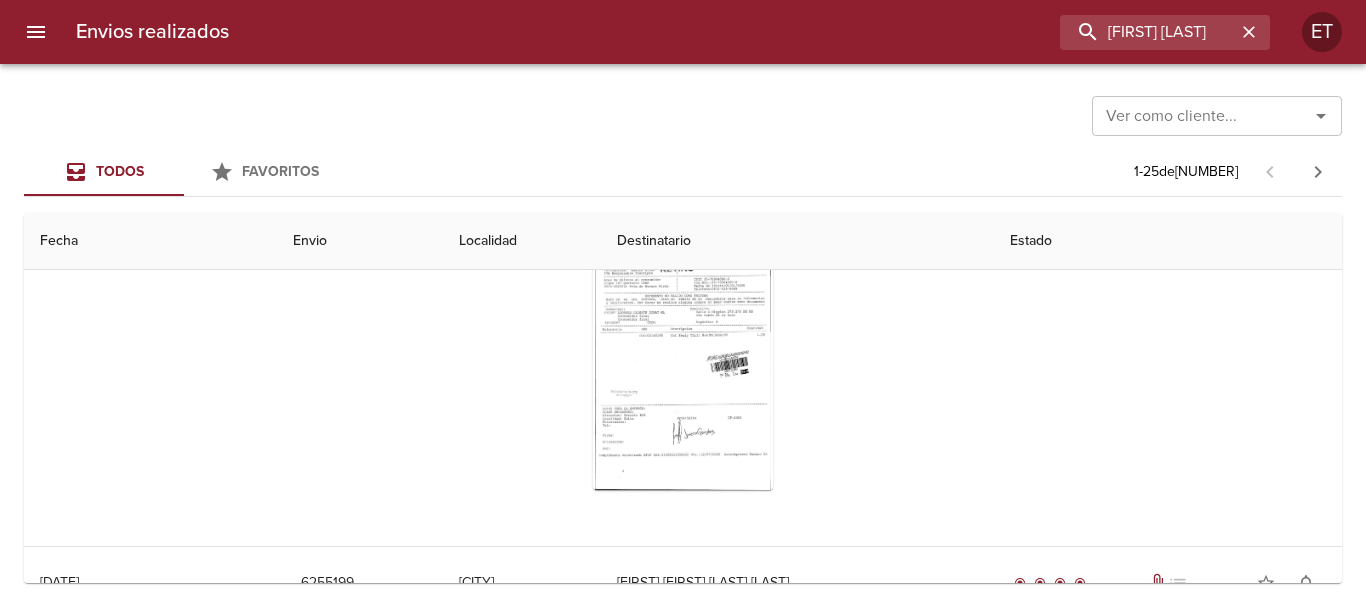 scroll, scrollTop: 300, scrollLeft: 0, axis: vertical 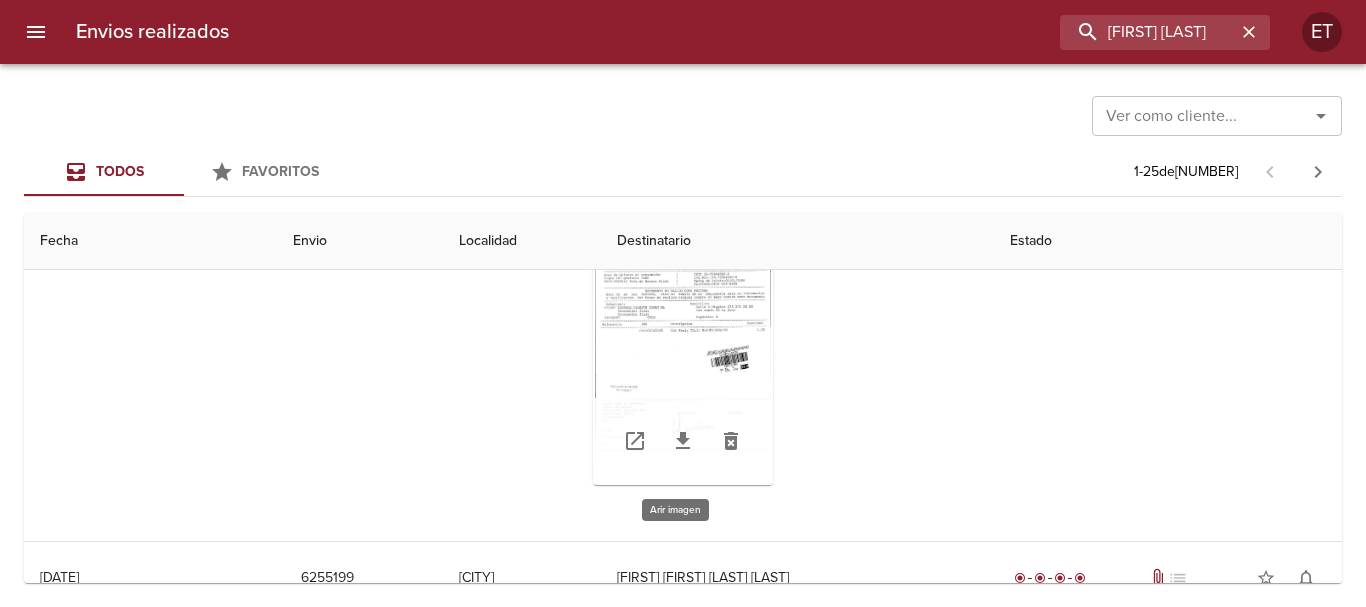 click at bounding box center (683, 360) 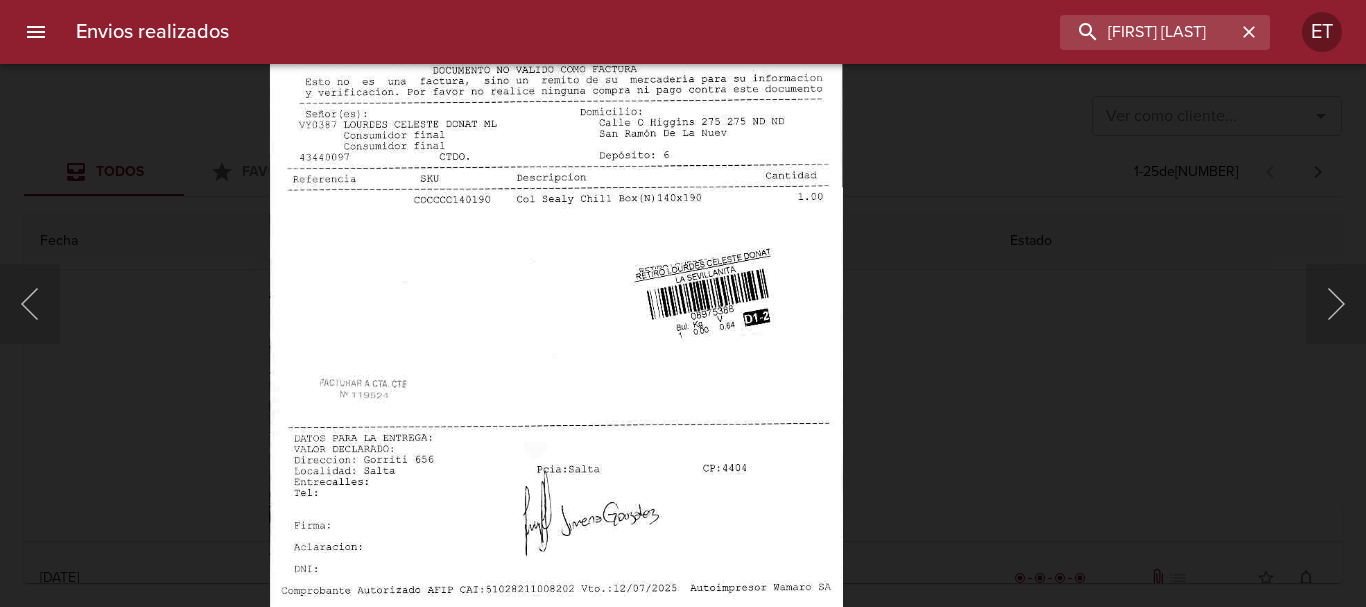 click at bounding box center [556, 296] 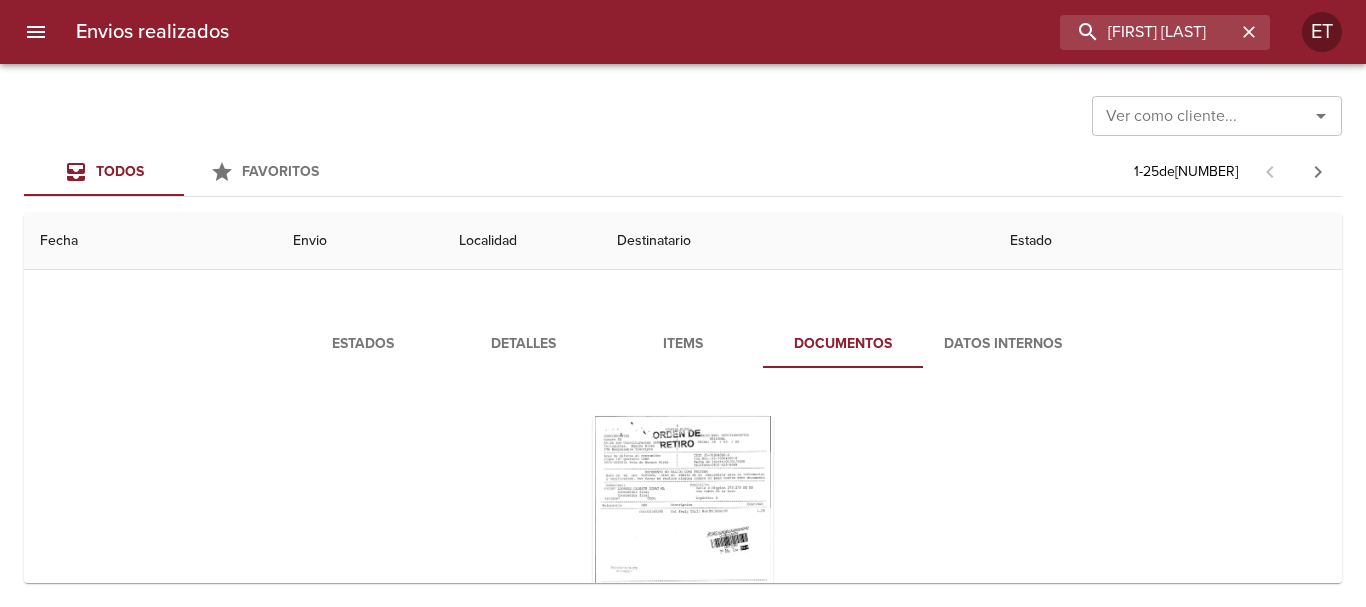 scroll, scrollTop: 100, scrollLeft: 0, axis: vertical 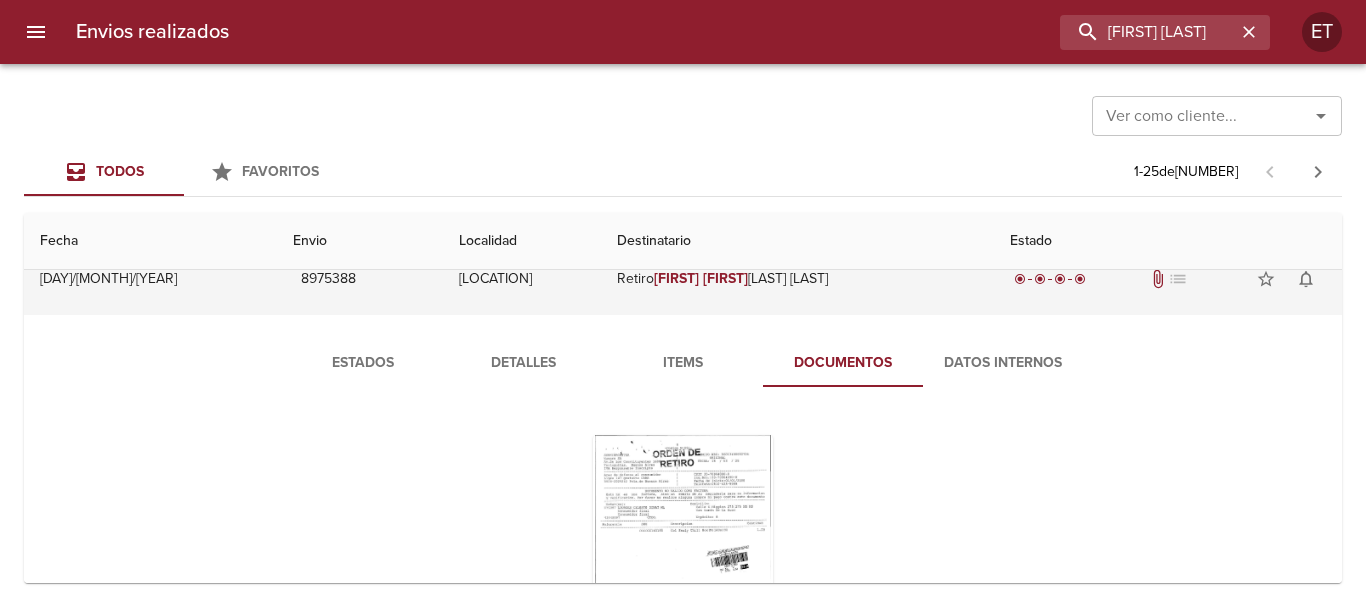 click on "Retiro  [FIRST]   [FIRST] [LAST]" at bounding box center [798, 279] 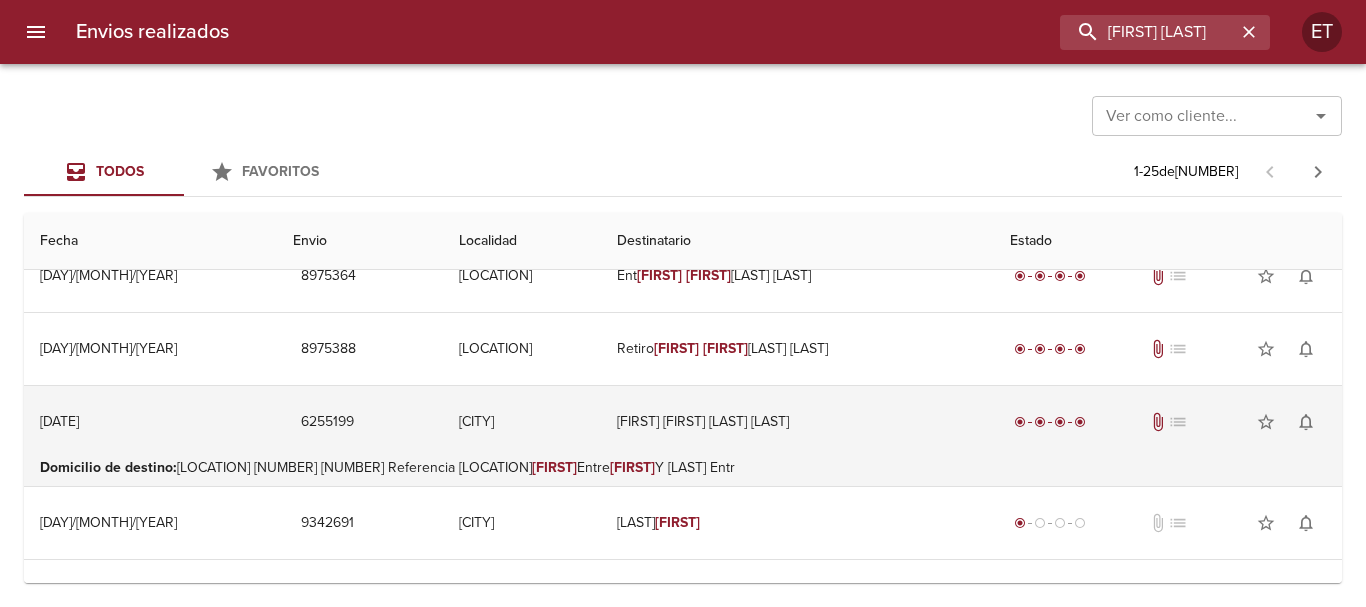 scroll, scrollTop: 0, scrollLeft: 0, axis: both 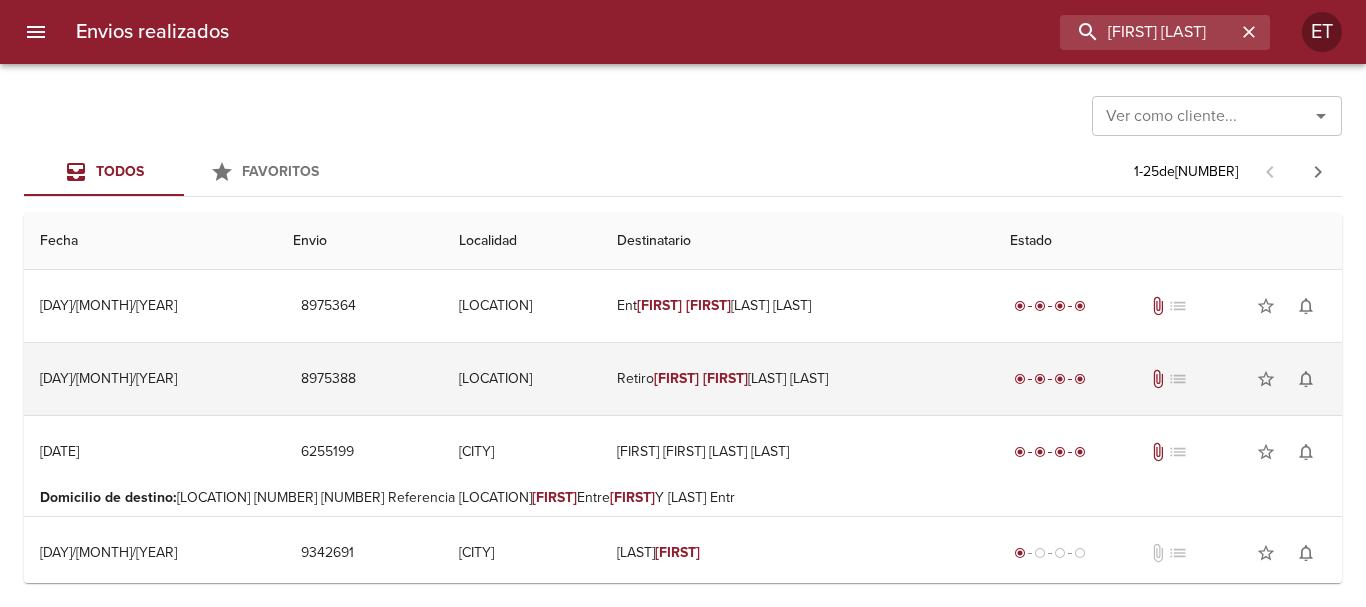 click on "Retiro  [FIRST]   [FIRST] [LAST]" at bounding box center (798, 379) 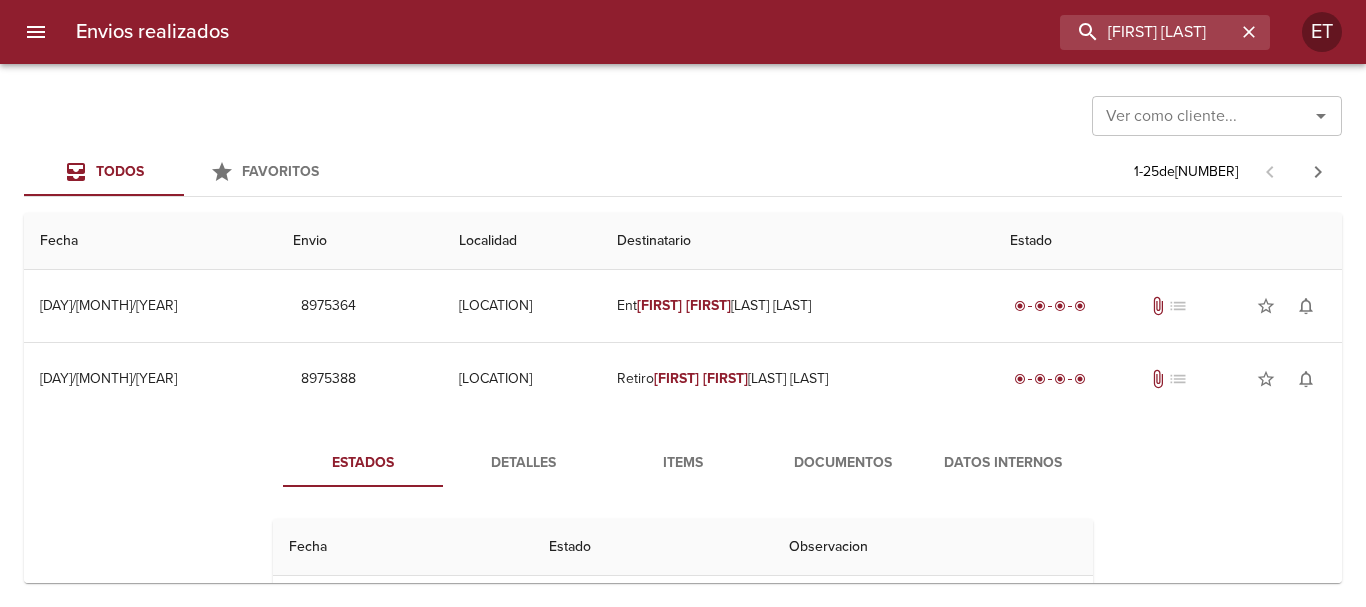 click on "Documentos" at bounding box center (843, 463) 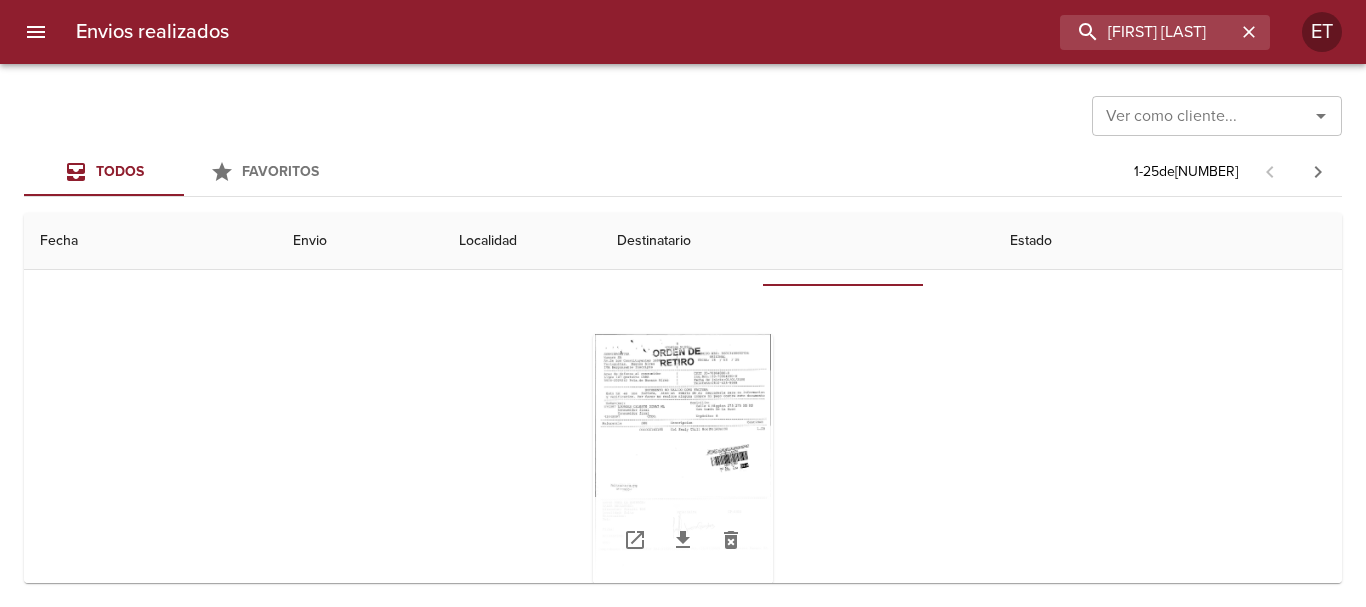 scroll, scrollTop: 200, scrollLeft: 0, axis: vertical 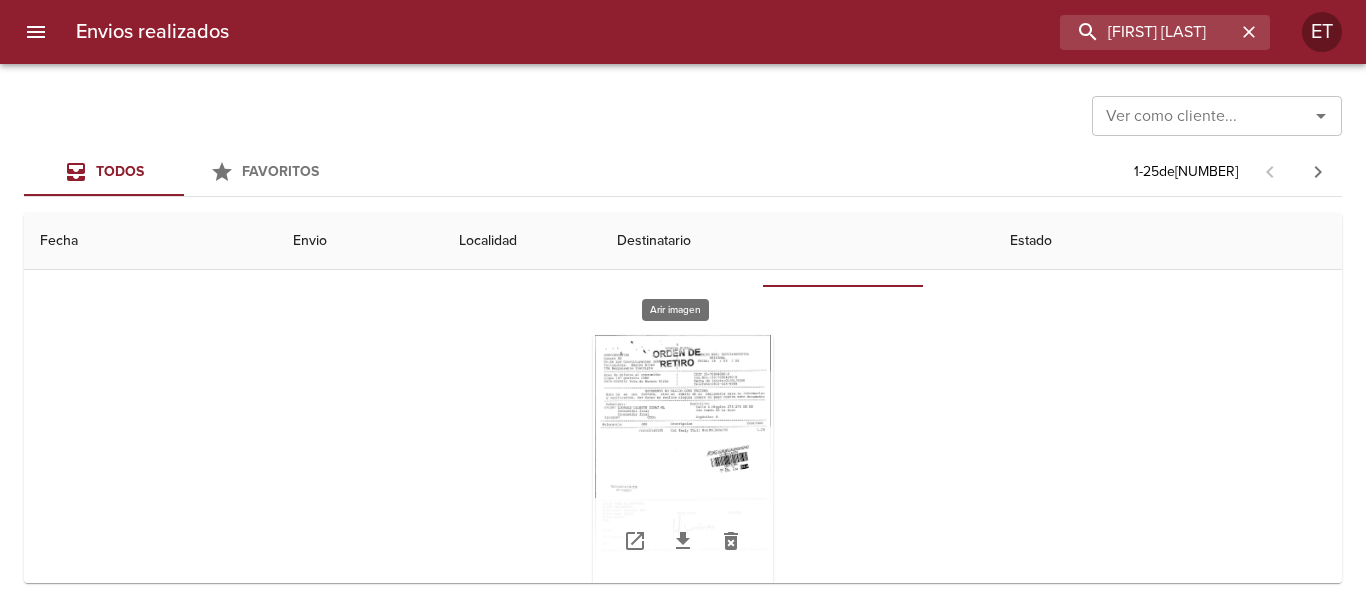 click at bounding box center [683, 460] 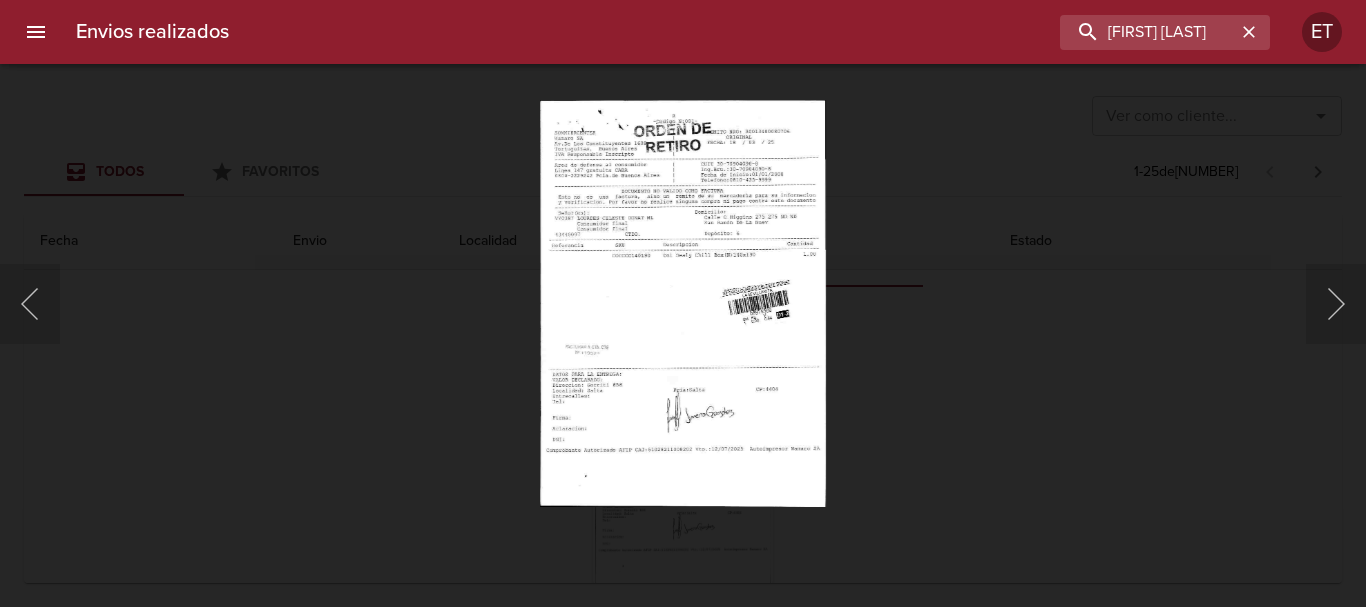 click at bounding box center [683, 303] 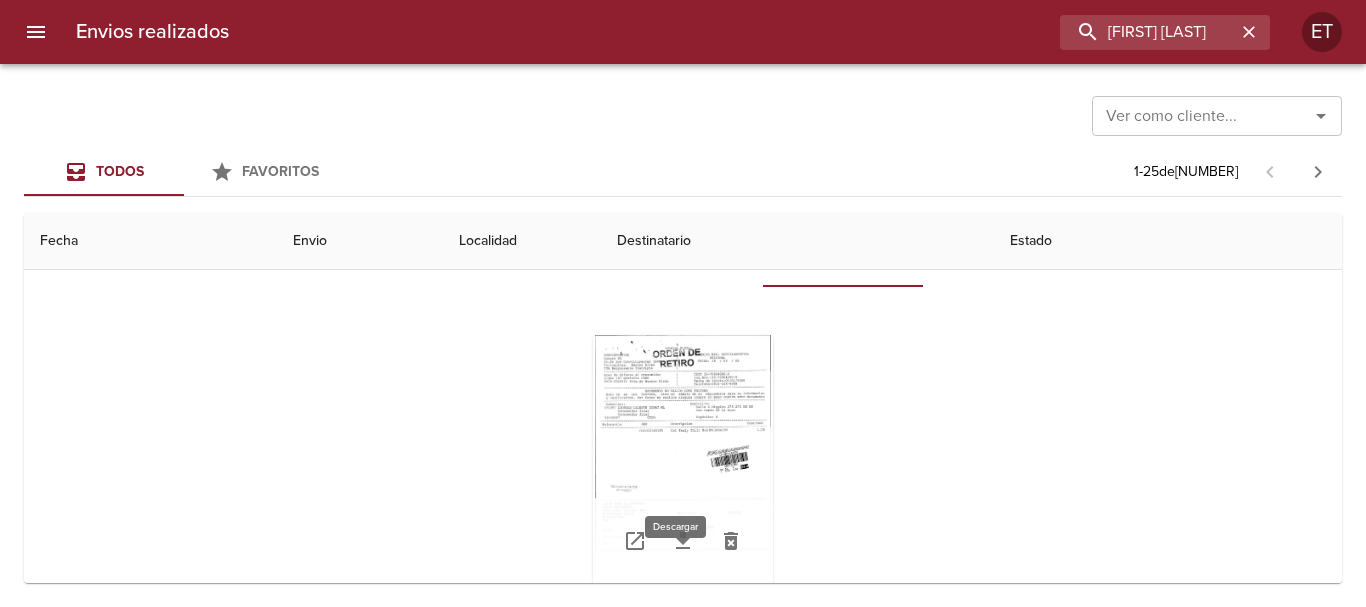 click at bounding box center (683, 541) 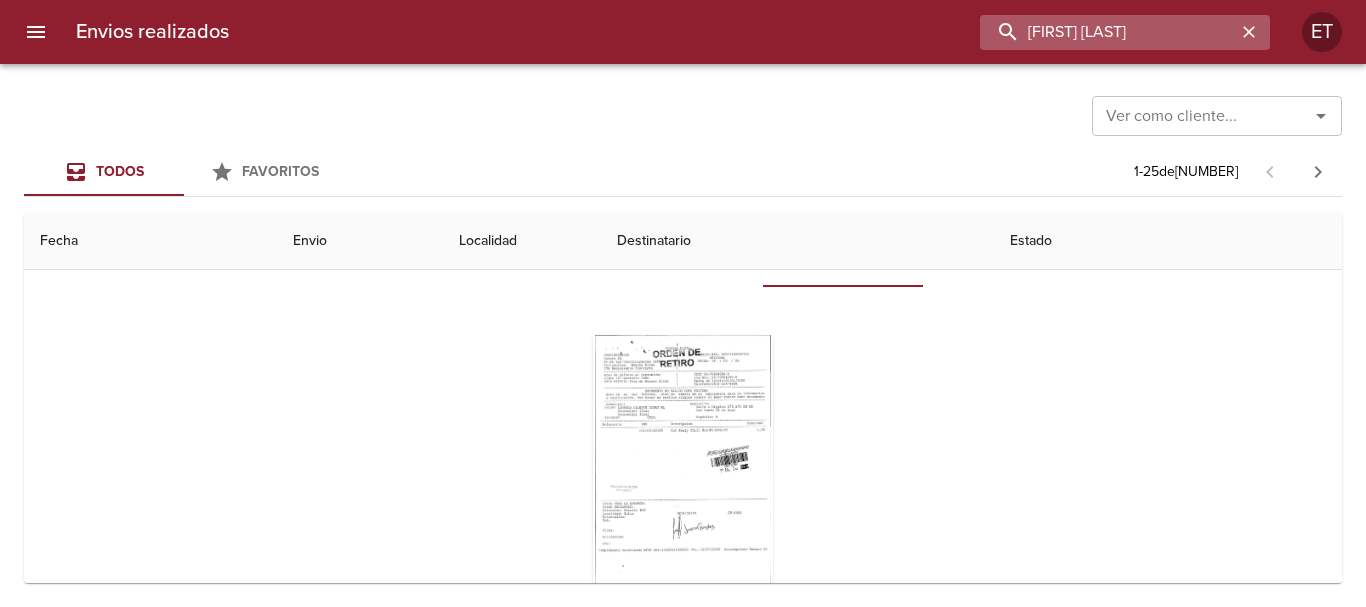 click on "[FIRST] [LAST]" at bounding box center (1108, 32) 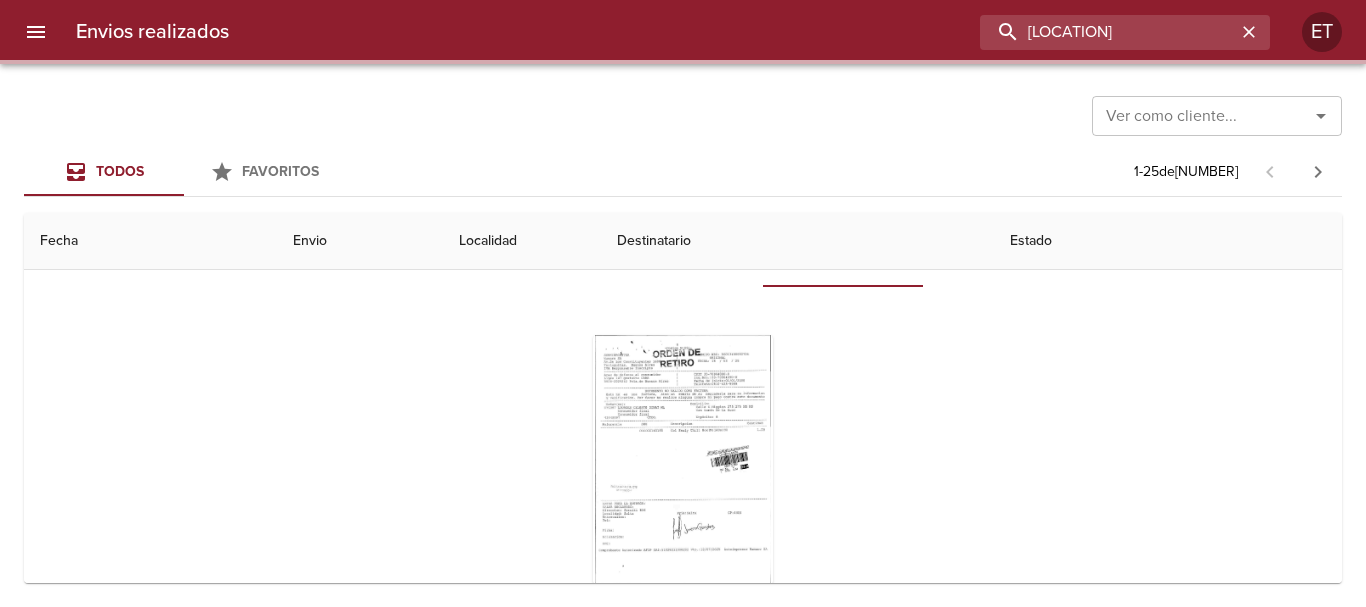 scroll, scrollTop: 0, scrollLeft: 0, axis: both 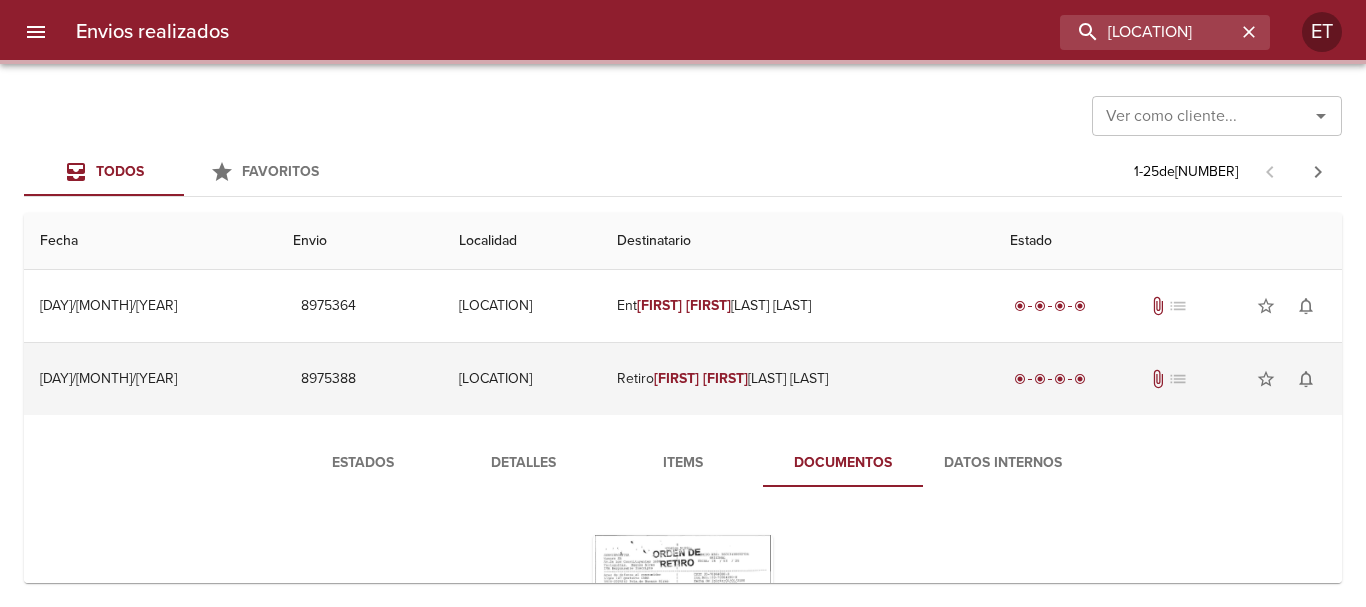 click on "Retiro  [FIRST]   [FIRST] [LAST]" at bounding box center (798, 379) 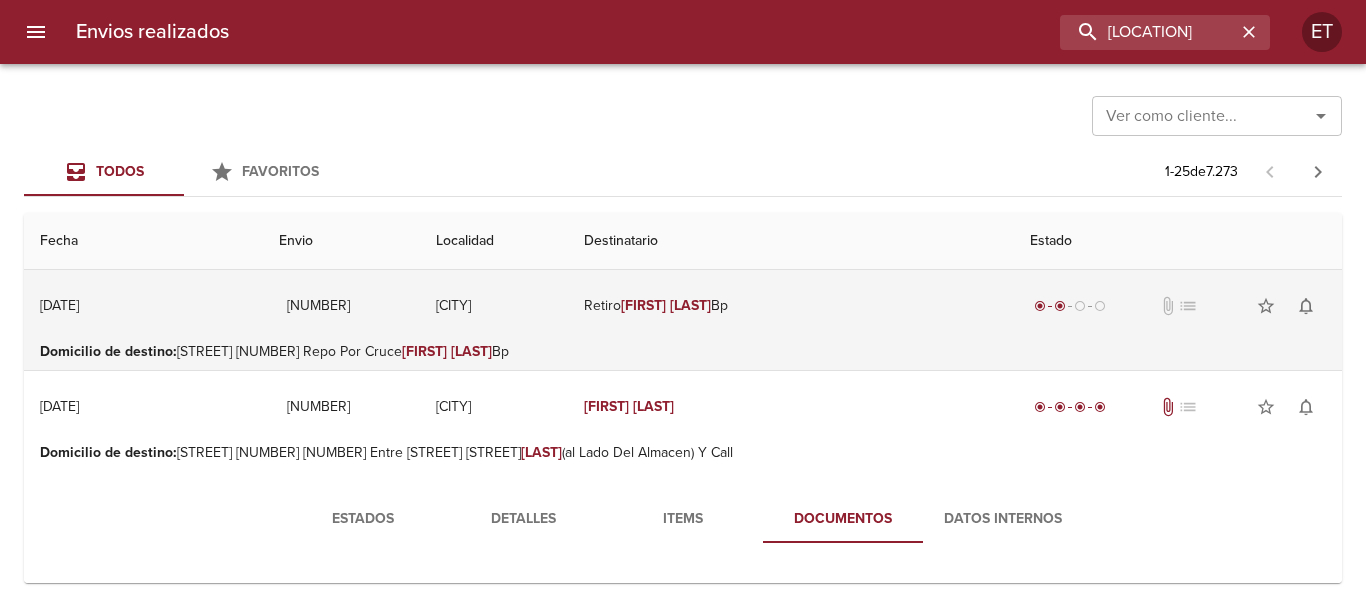 click on "Retiro  [LOCATION]   [LOCATION] [LOCATION]" at bounding box center (791, 306) 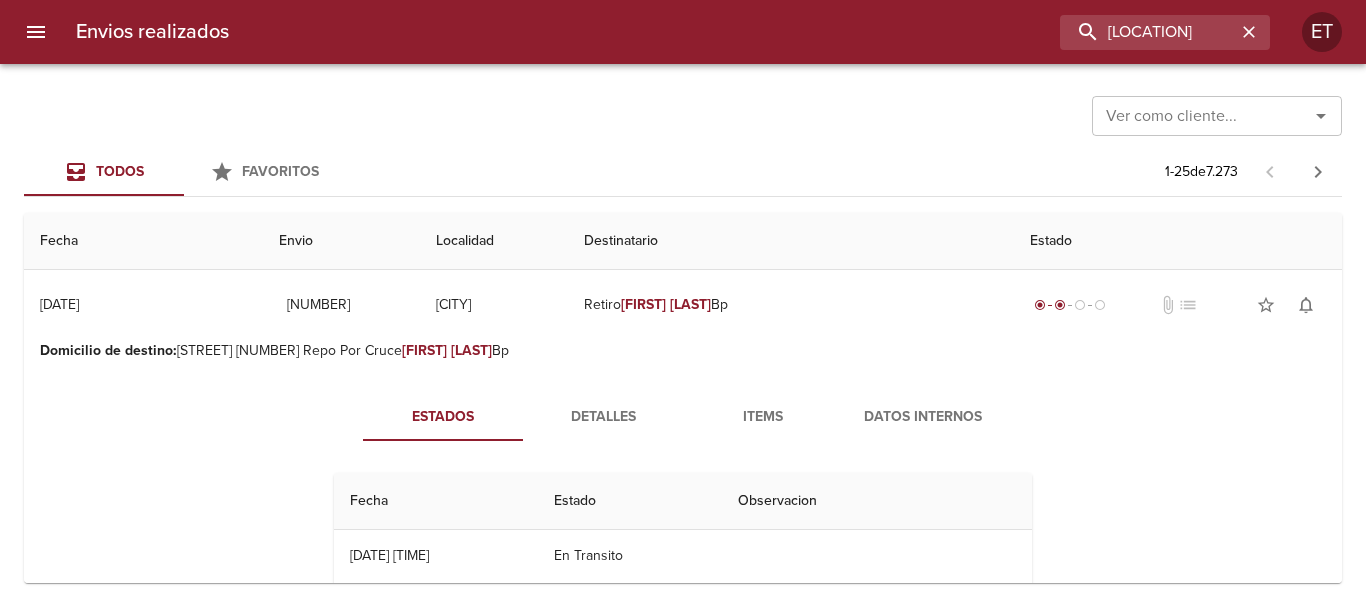 scroll, scrollTop: 0, scrollLeft: 0, axis: both 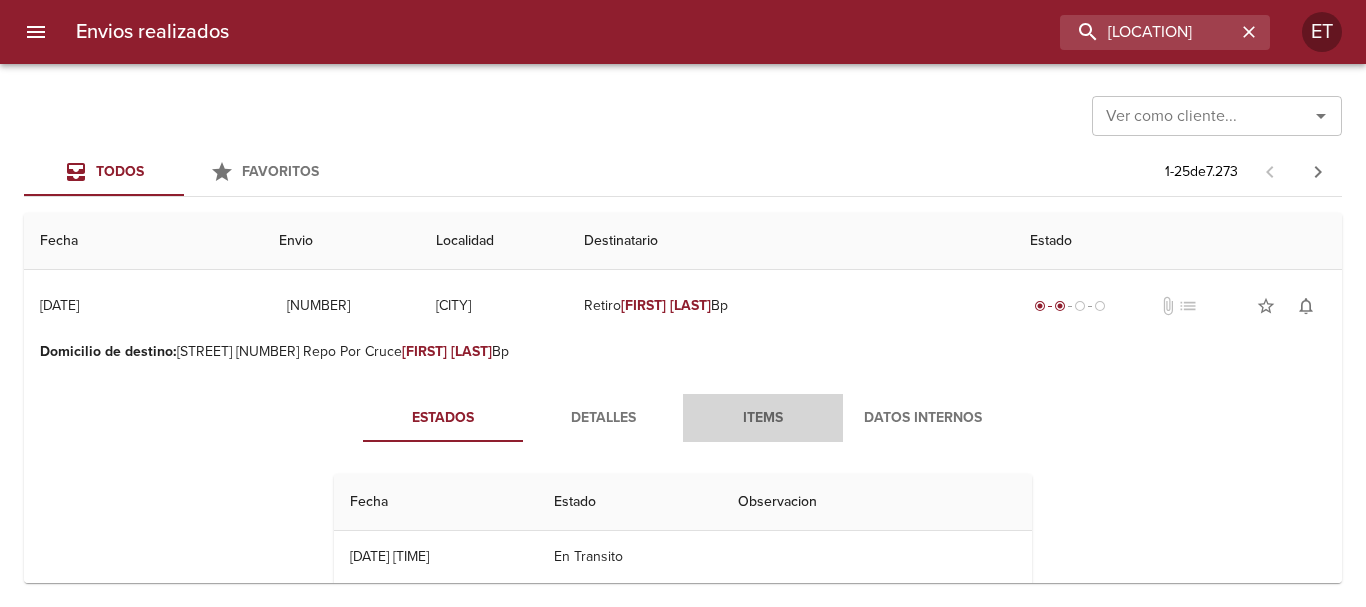 drag, startPoint x: 767, startPoint y: 411, endPoint x: 752, endPoint y: 400, distance: 18.601076 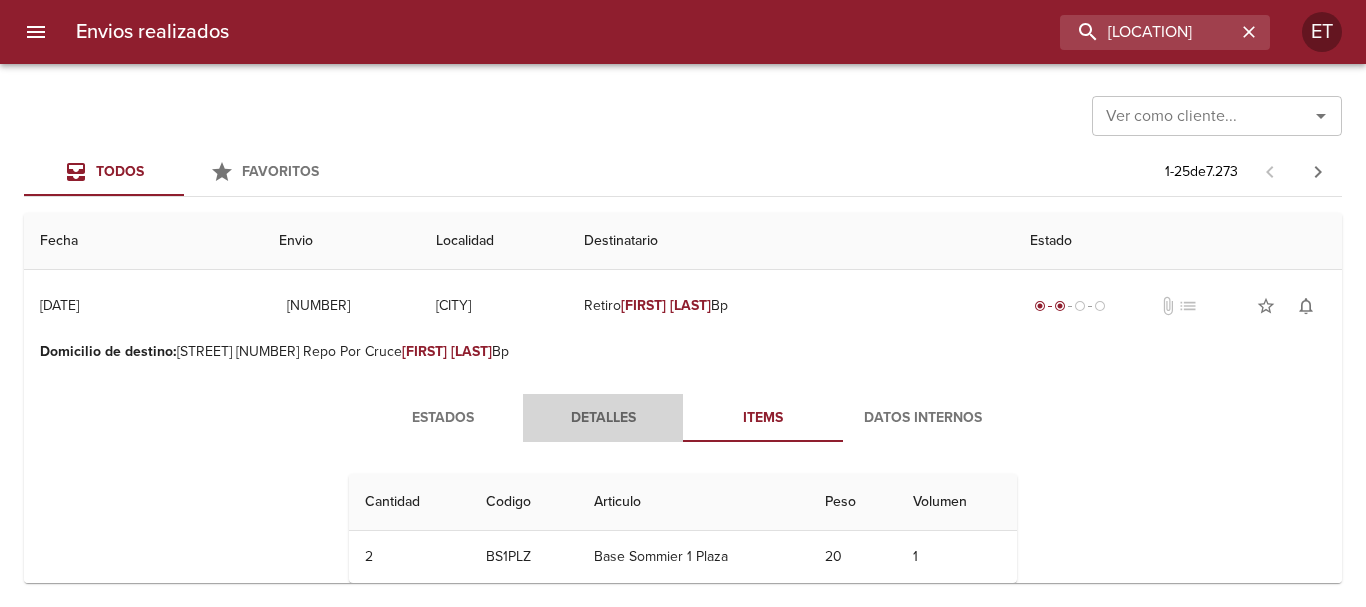 click on "Detalles" at bounding box center (603, 418) 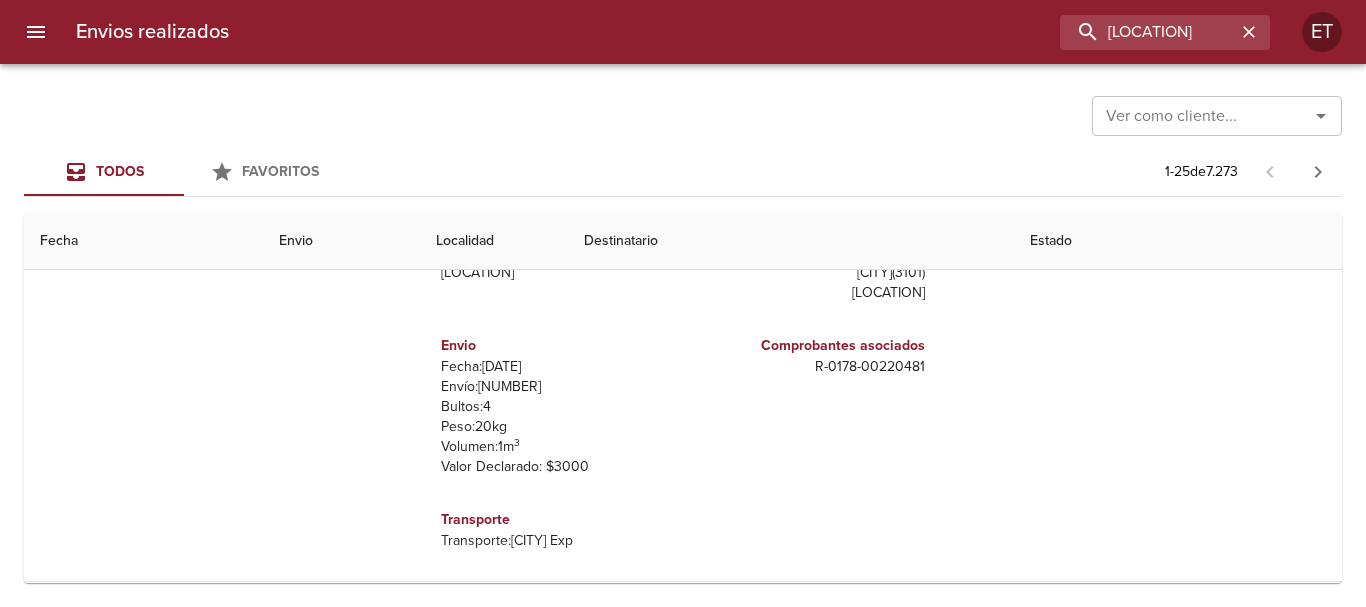 scroll, scrollTop: 300, scrollLeft: 0, axis: vertical 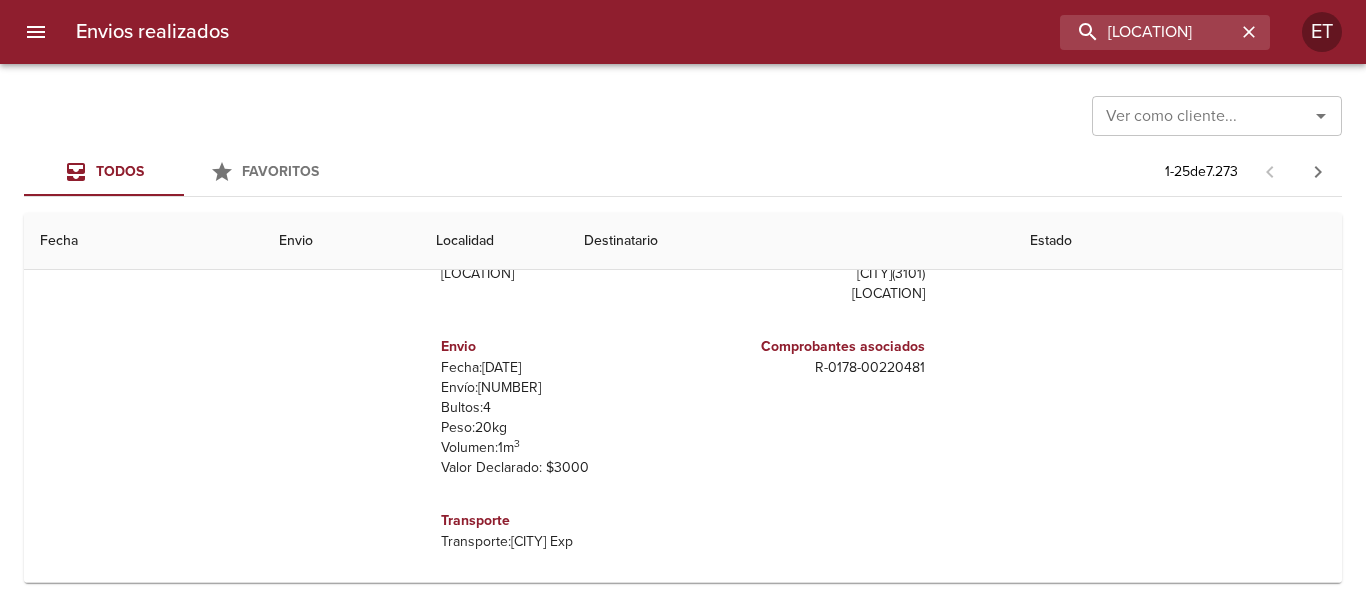 click on "R - [NUMBER] - [NUMBER]" at bounding box center (808, 368) 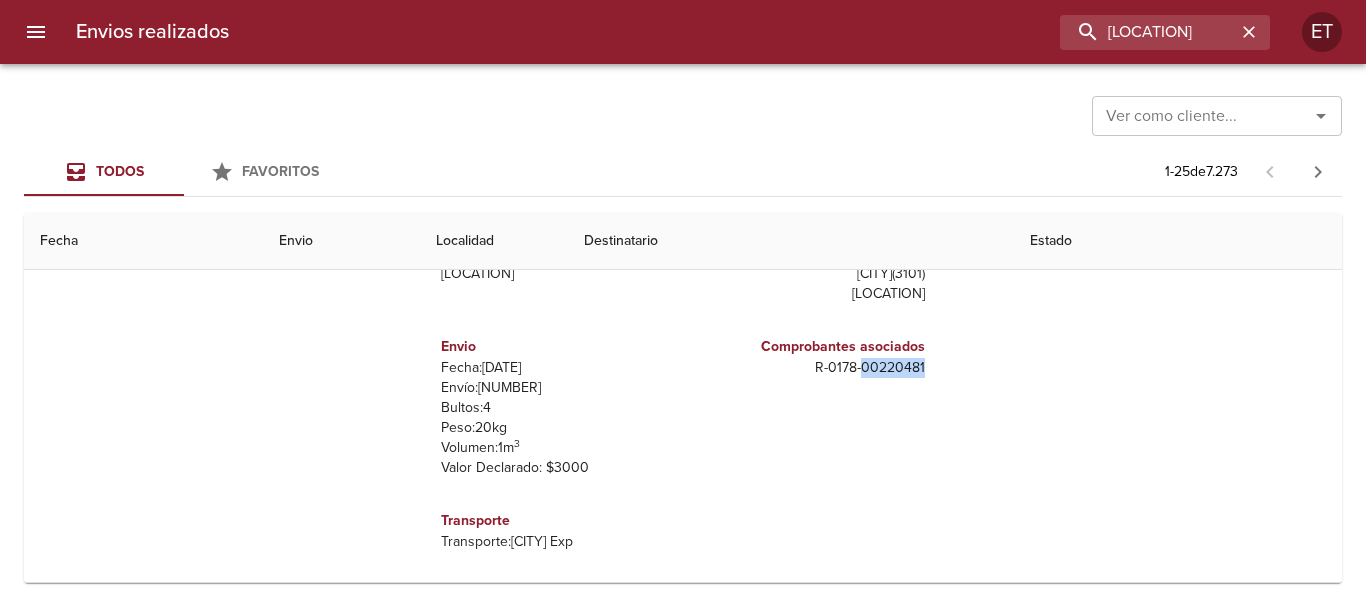 click on "R - [NUMBER] - [NUMBER]" at bounding box center [808, 368] 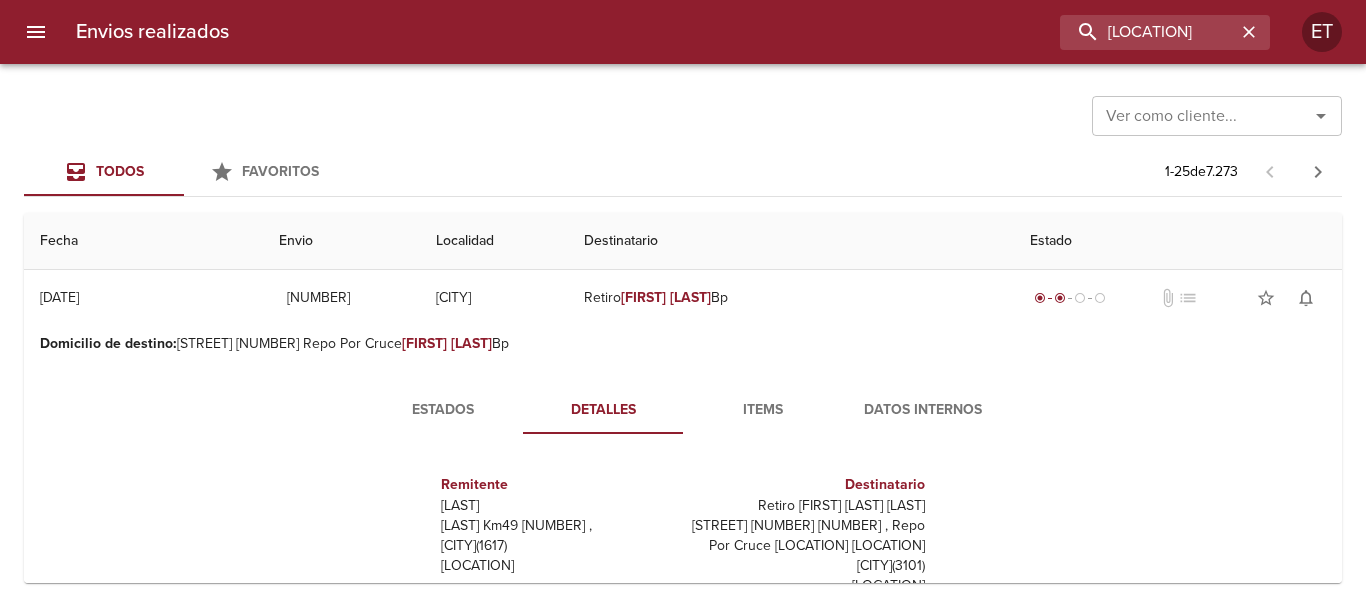 scroll, scrollTop: 0, scrollLeft: 0, axis: both 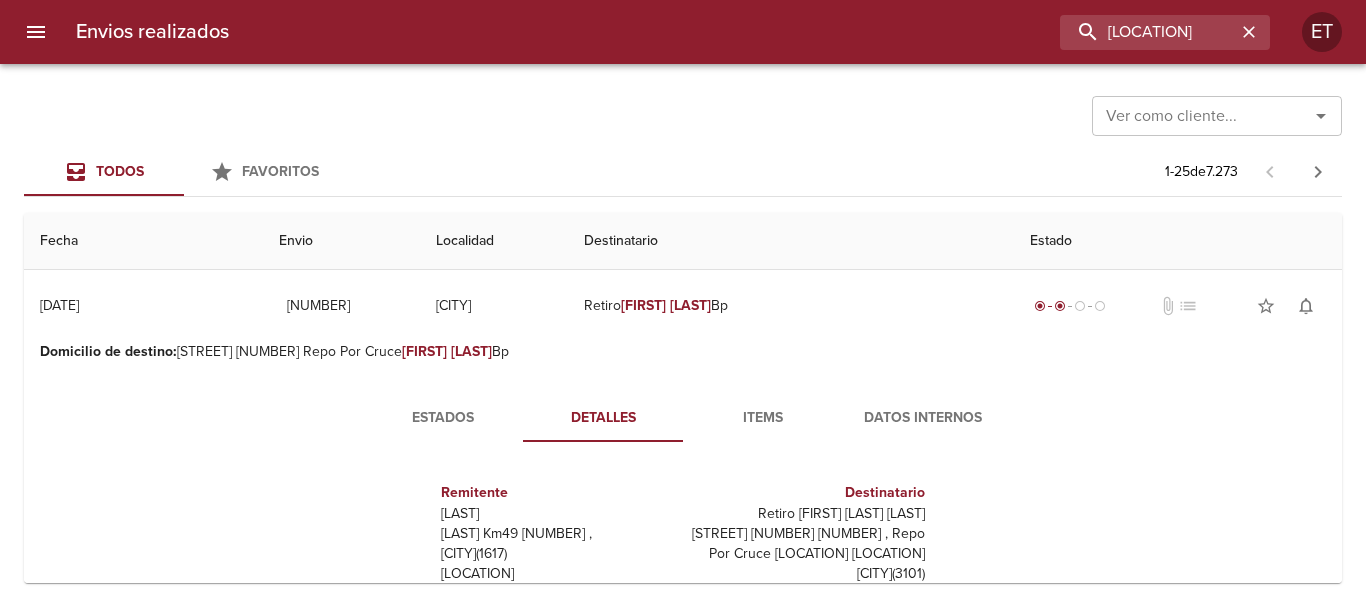 click on "Items" at bounding box center [763, 418] 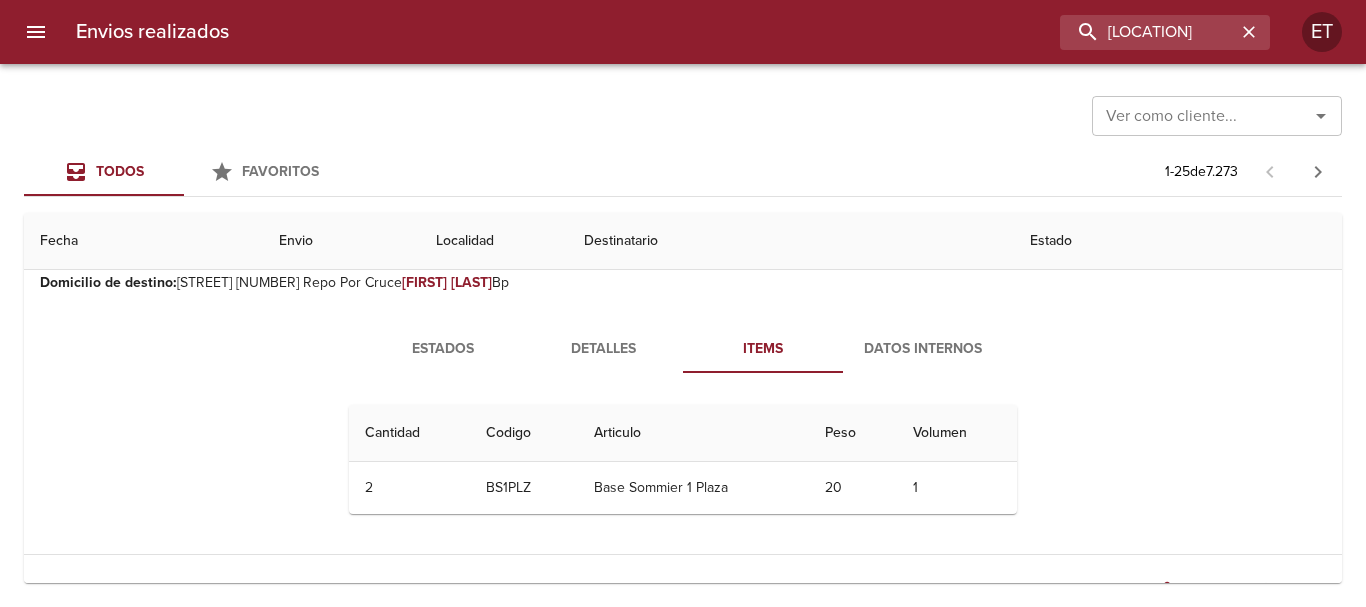 scroll, scrollTop: 100, scrollLeft: 0, axis: vertical 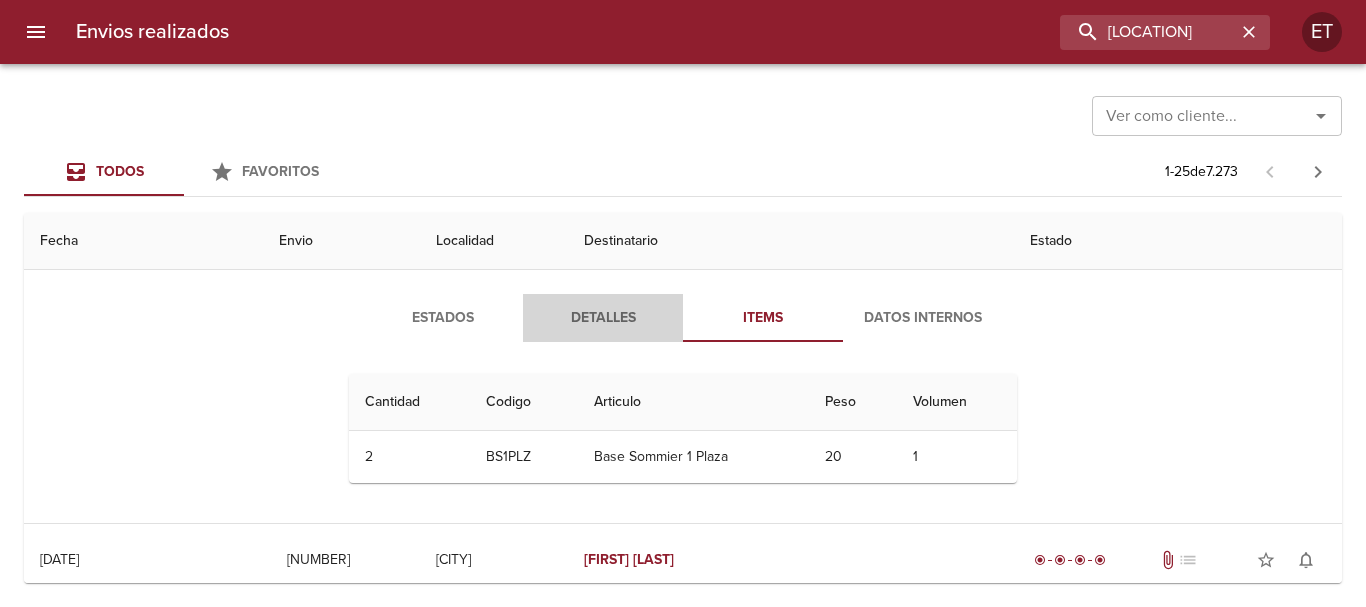 click on "Detalles" at bounding box center [603, 318] 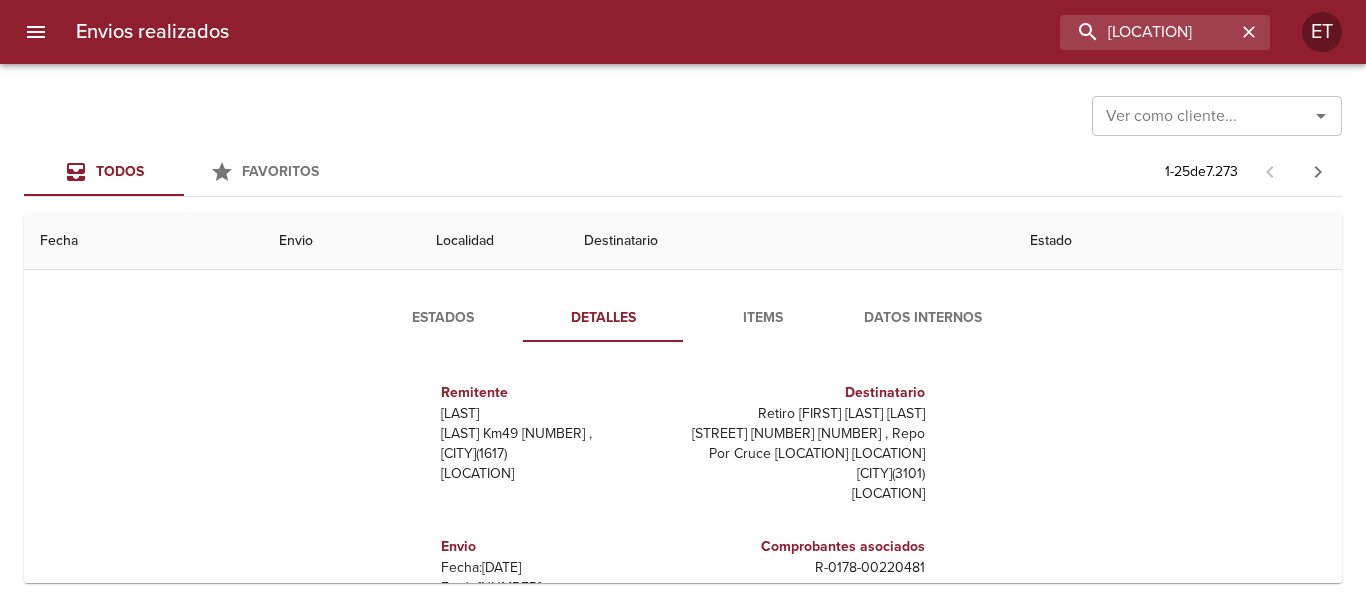 click on "Estados" at bounding box center [443, 318] 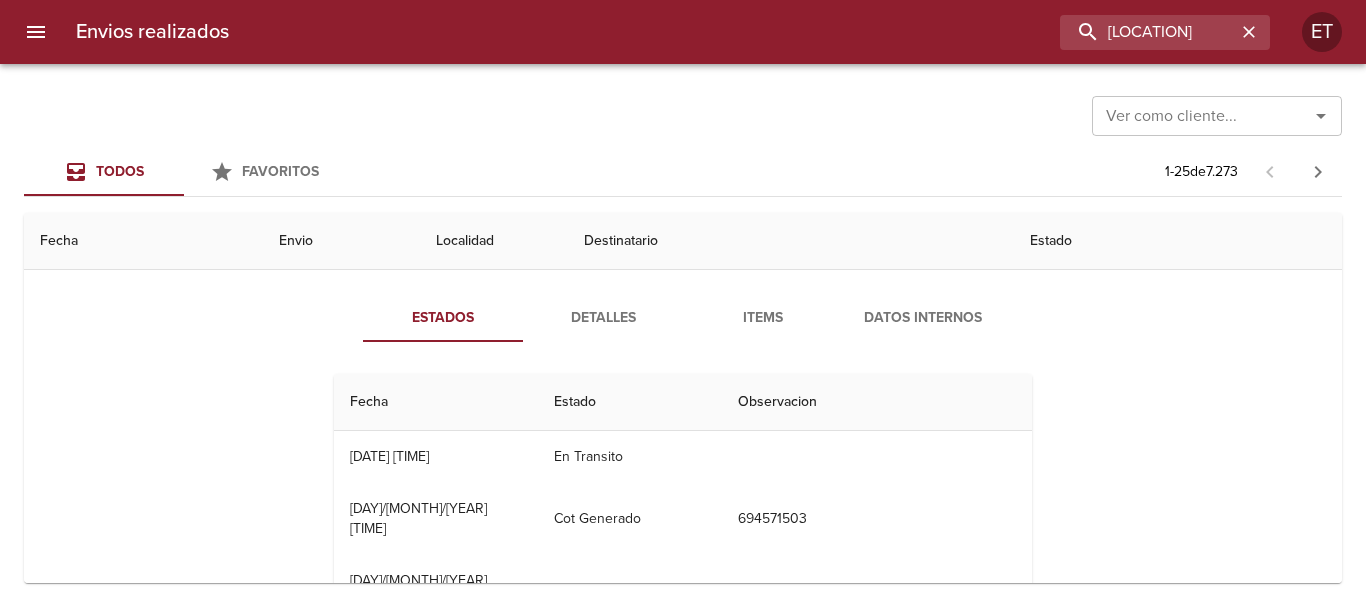 scroll, scrollTop: 1, scrollLeft: 0, axis: vertical 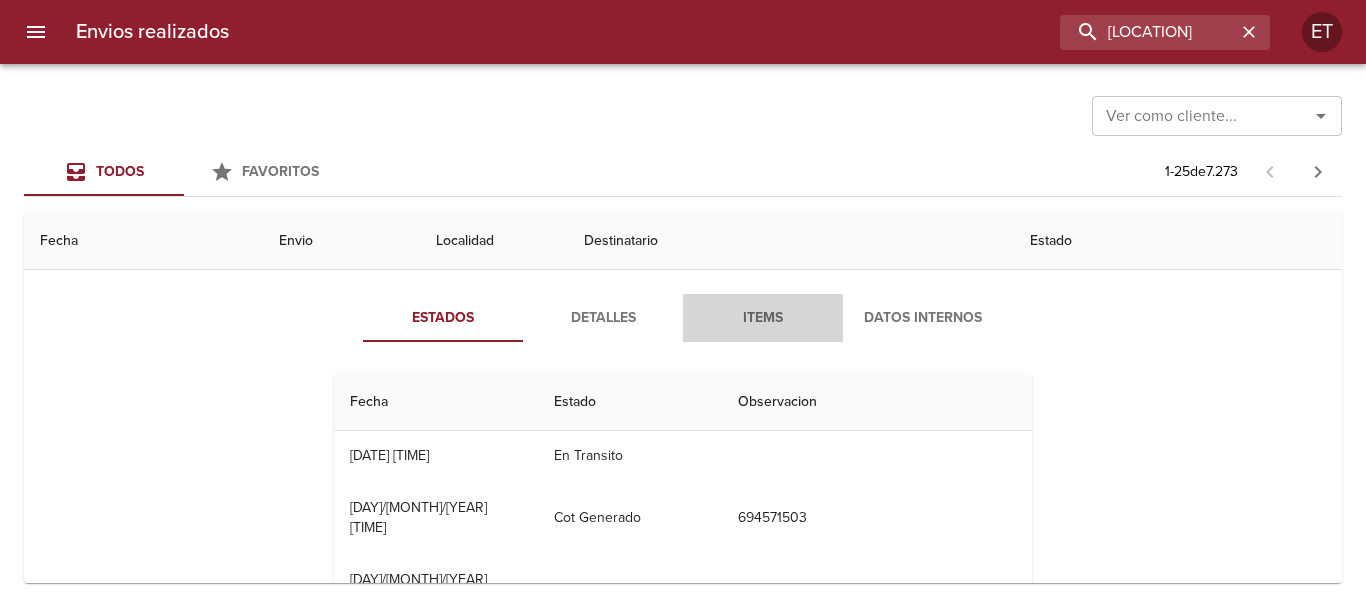 click on "Items" at bounding box center (763, 318) 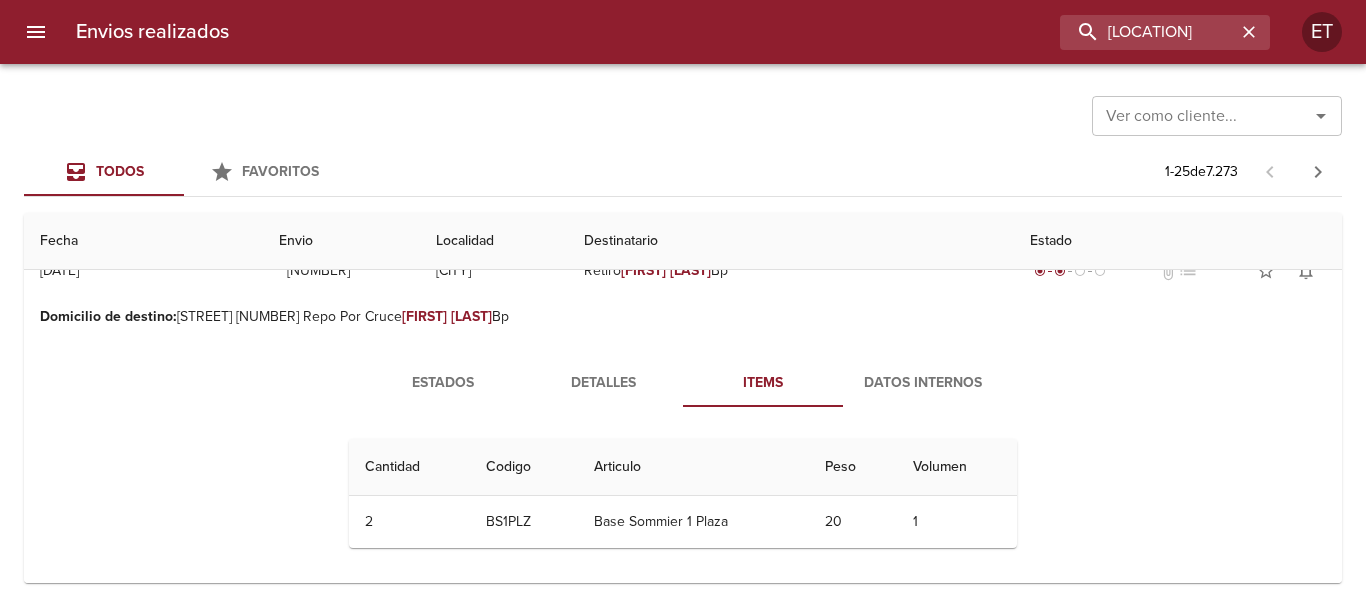 scroll, scrollTop: 0, scrollLeft: 0, axis: both 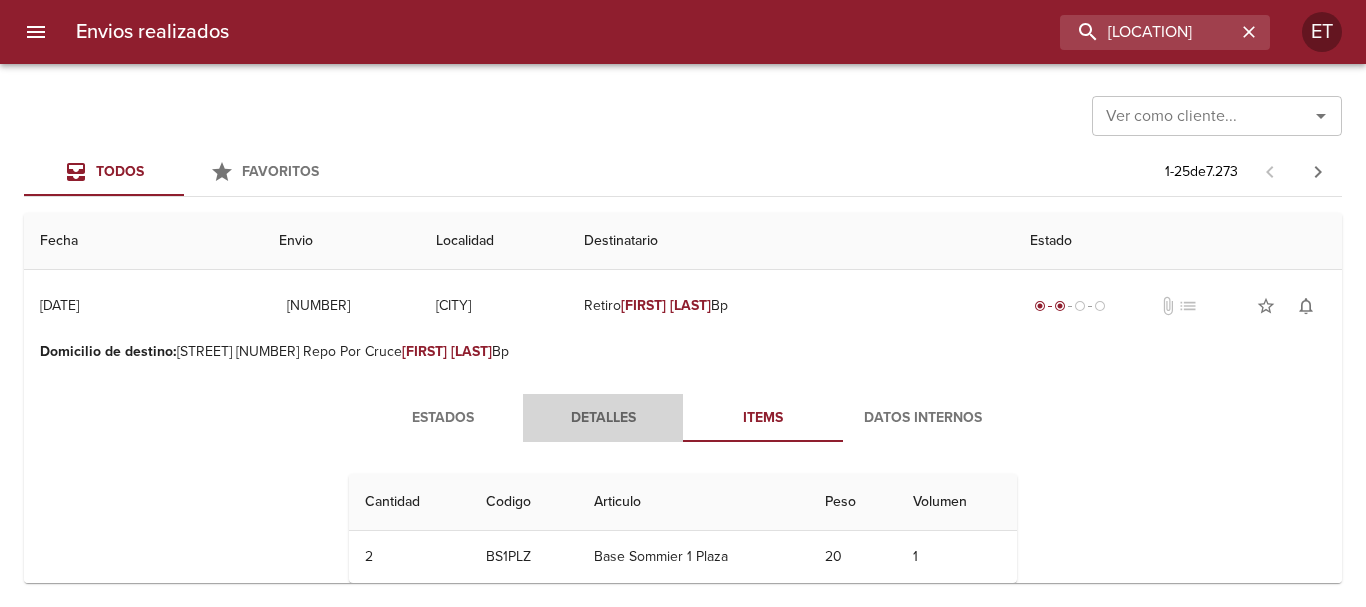 drag, startPoint x: 614, startPoint y: 410, endPoint x: 626, endPoint y: 396, distance: 18.439089 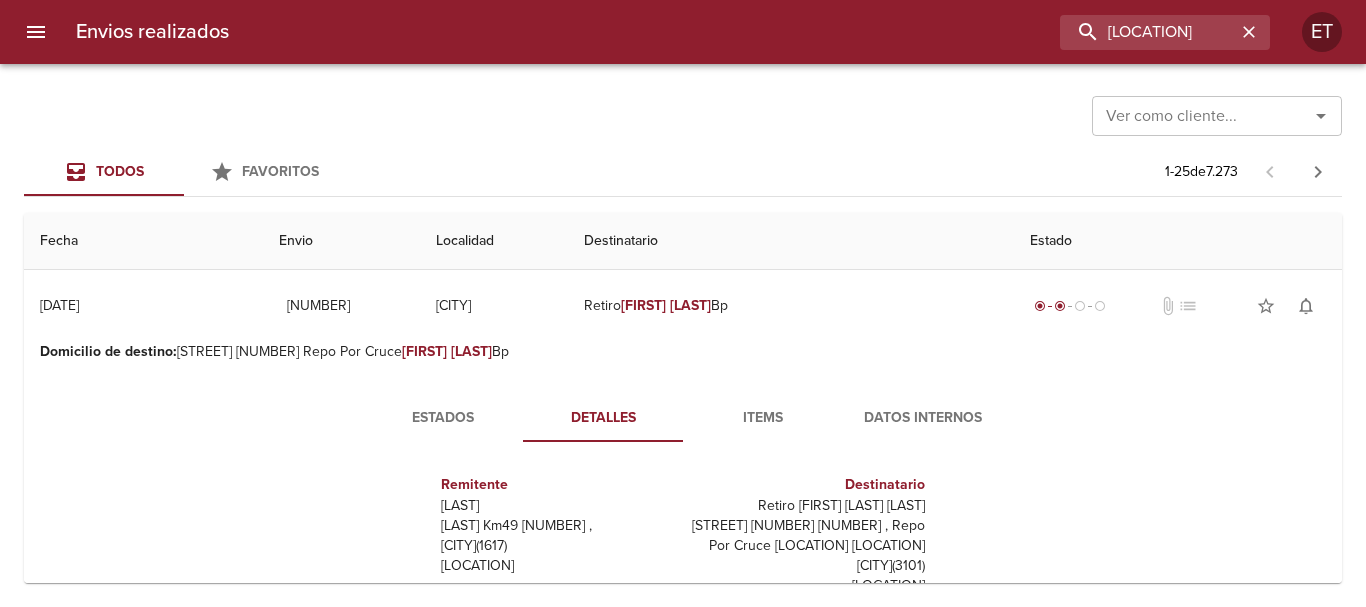 scroll, scrollTop: 10, scrollLeft: 0, axis: vertical 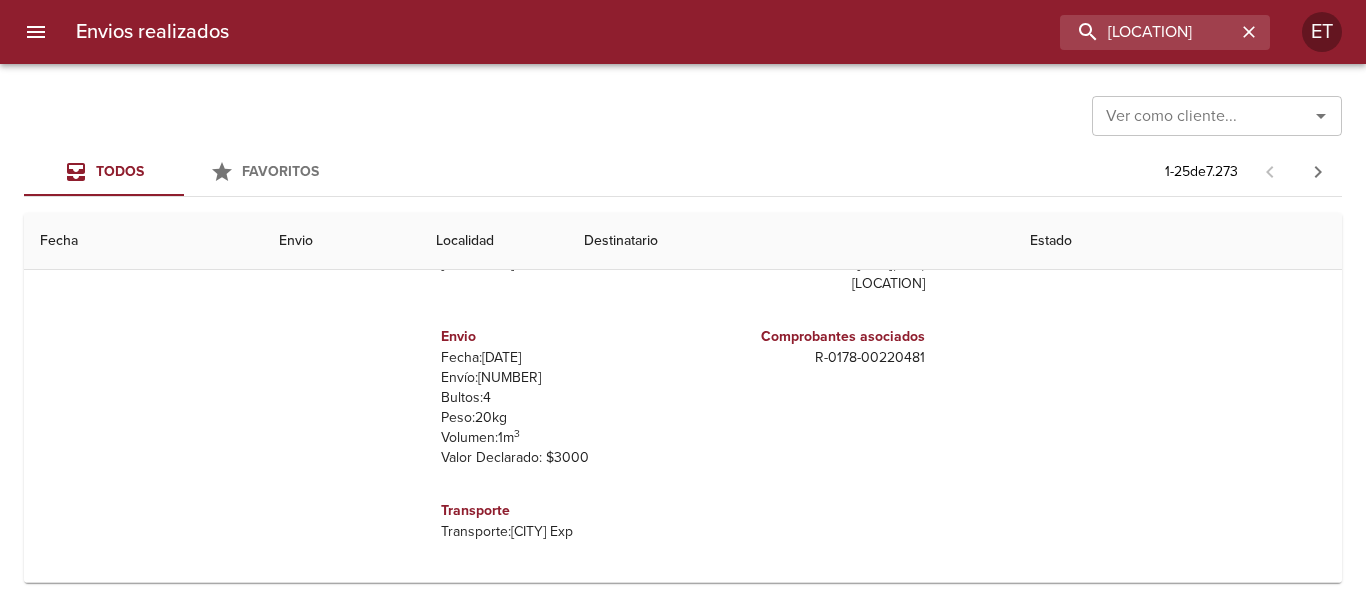 click on "R - [NUMBER] - [NUMBER]" at bounding box center (808, 358) 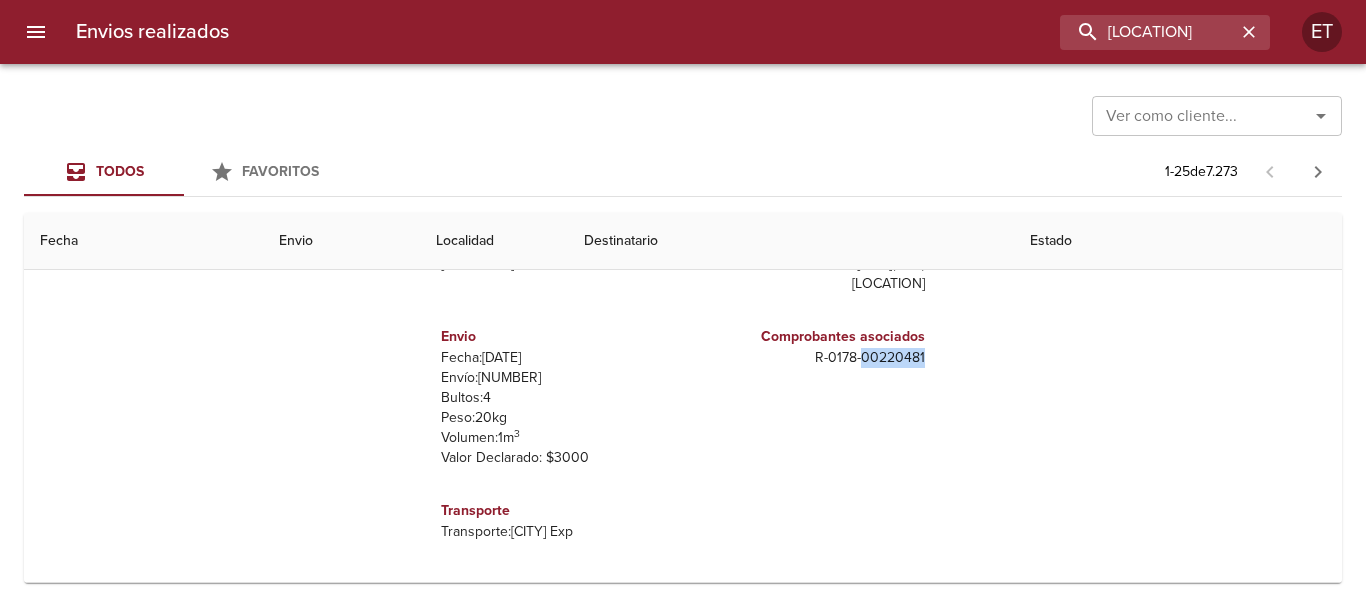 click on "R - [NUMBER] - [NUMBER]" at bounding box center (808, 358) 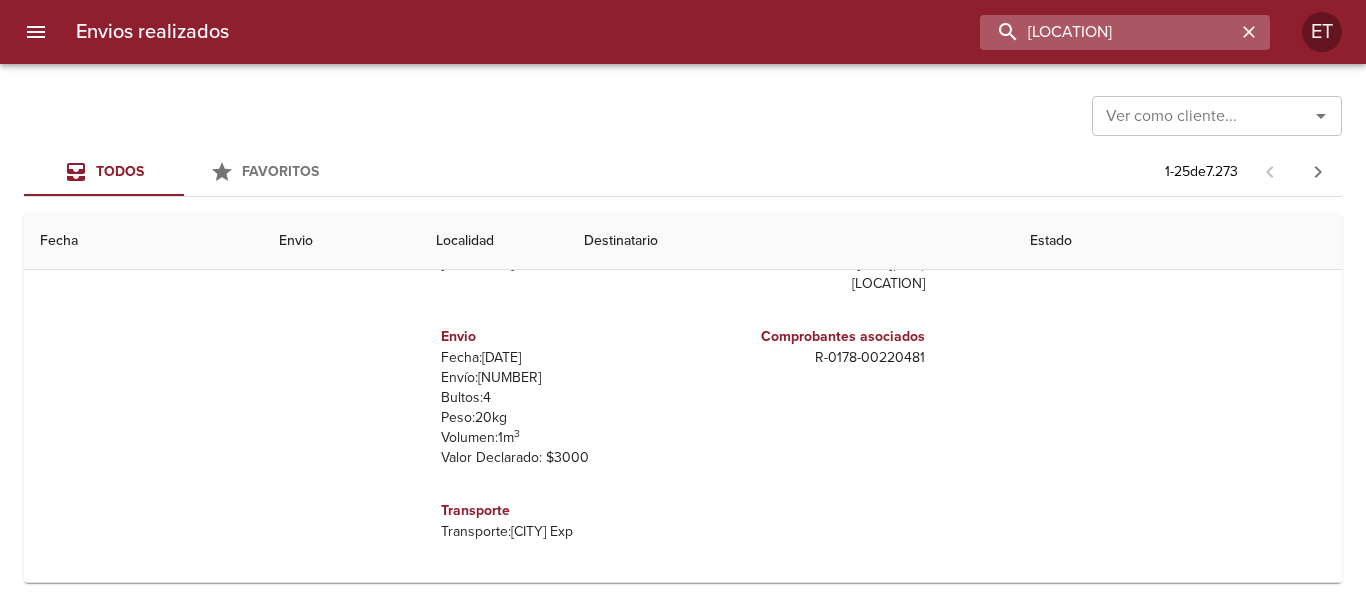 click on "[LOCATION]" at bounding box center (1108, 32) 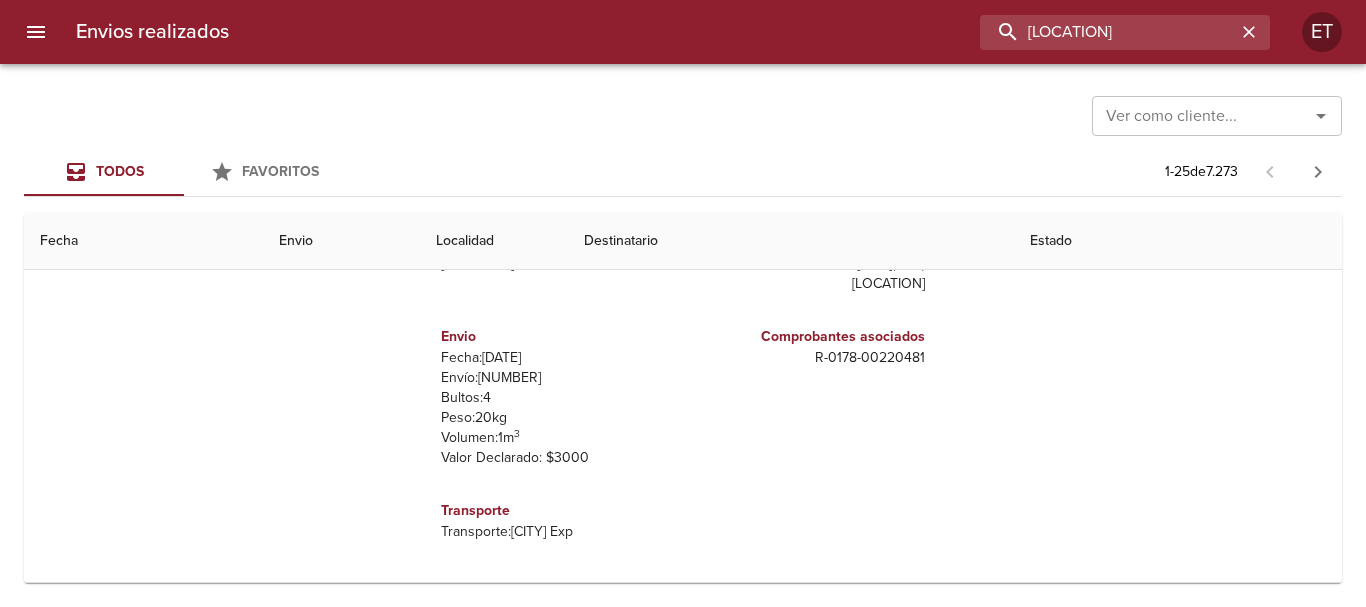scroll, scrollTop: 0, scrollLeft: 0, axis: both 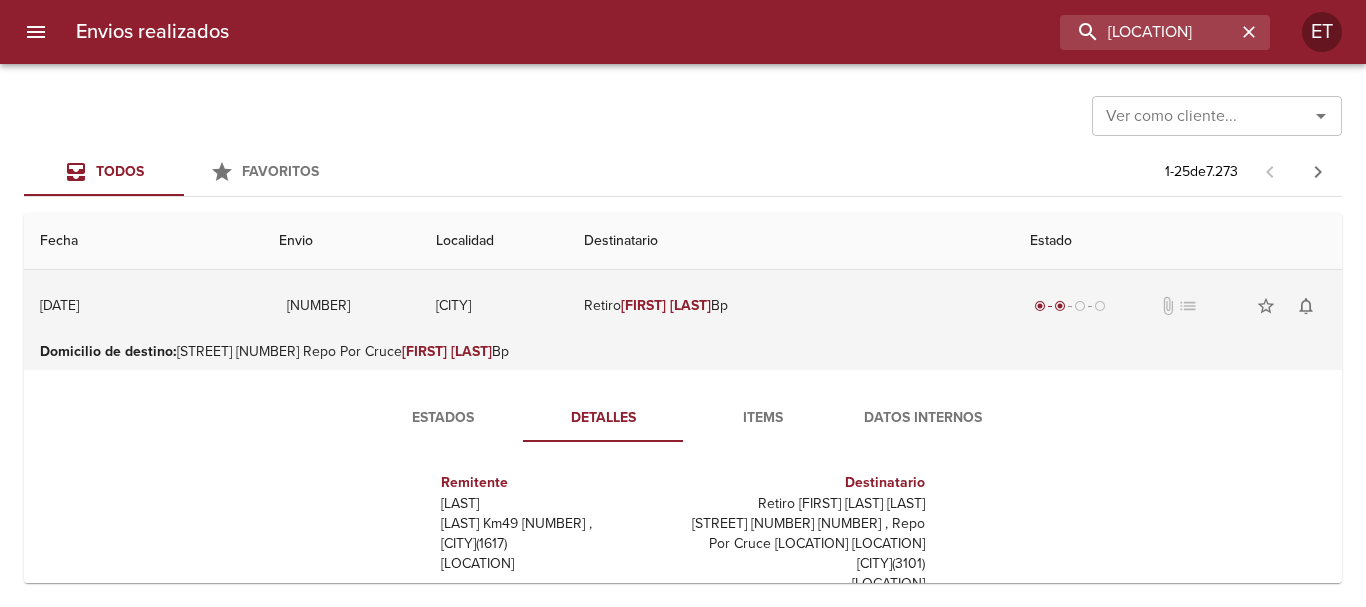 click on "Retiro  [LOCATION]   [LOCATION] [LOCATION]" at bounding box center [791, 306] 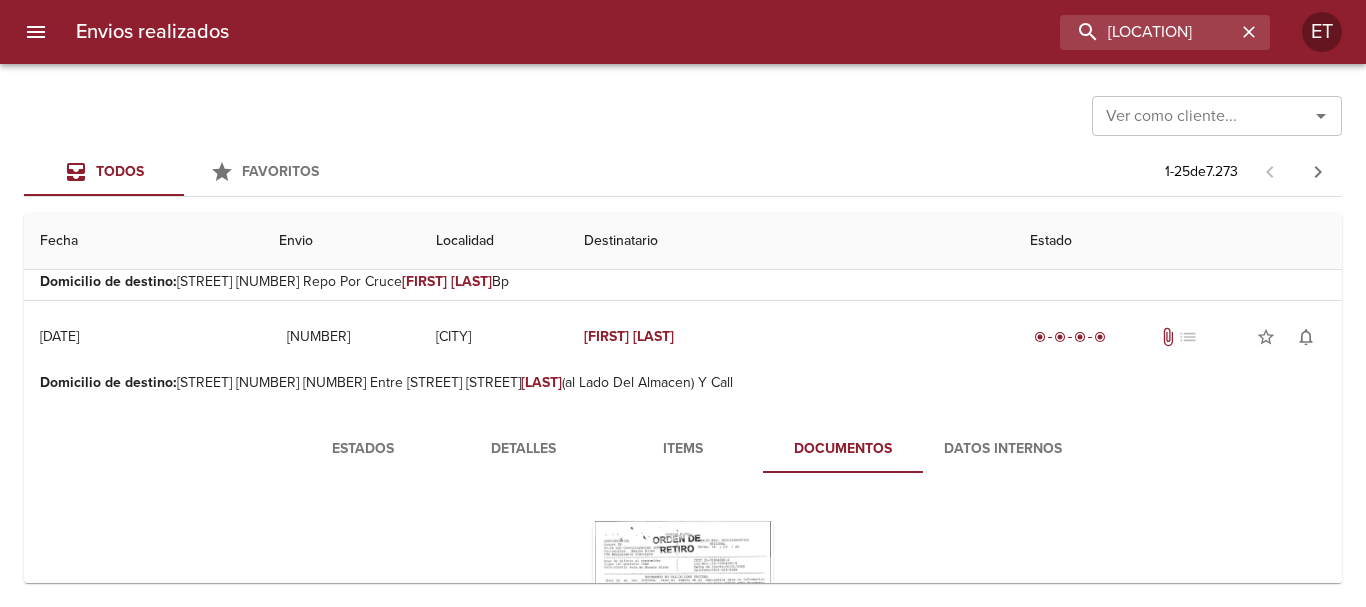 scroll, scrollTop: 200, scrollLeft: 0, axis: vertical 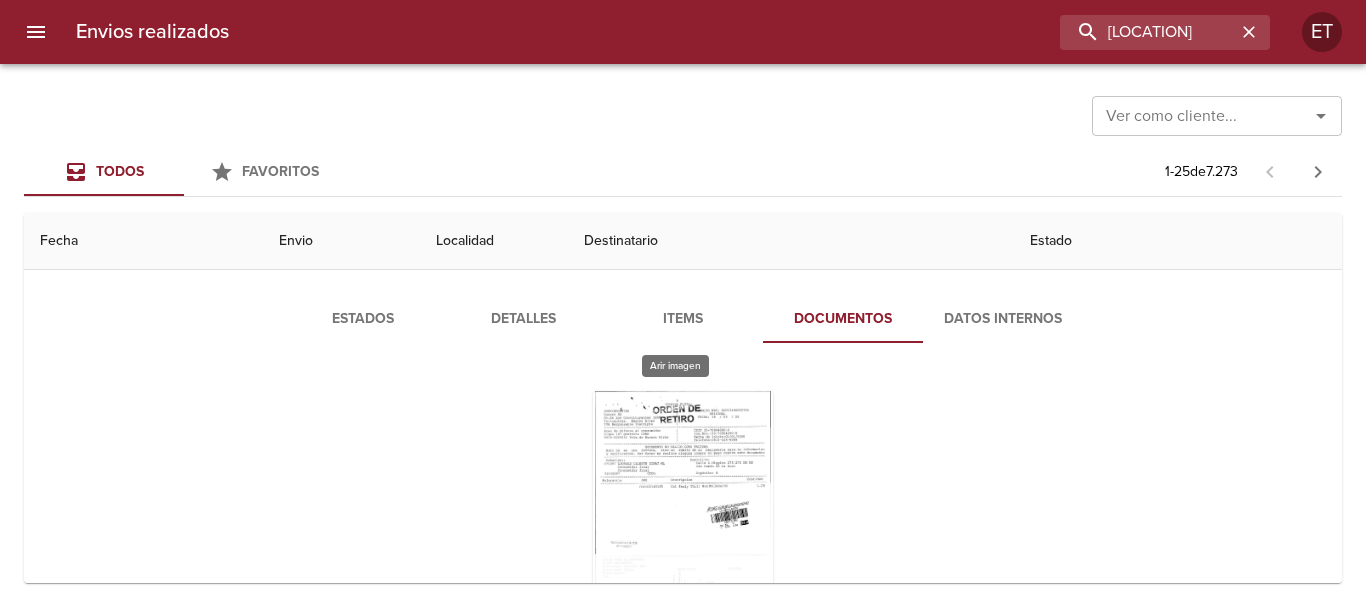 click at bounding box center [683, 516] 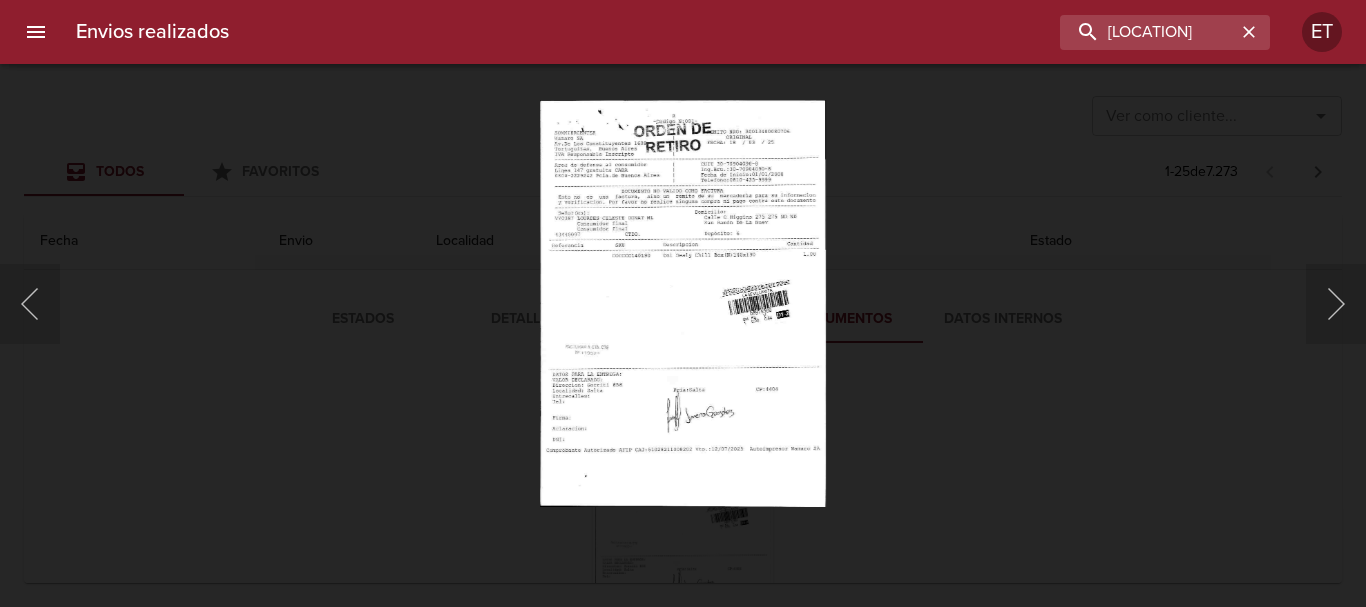 click at bounding box center [683, 303] 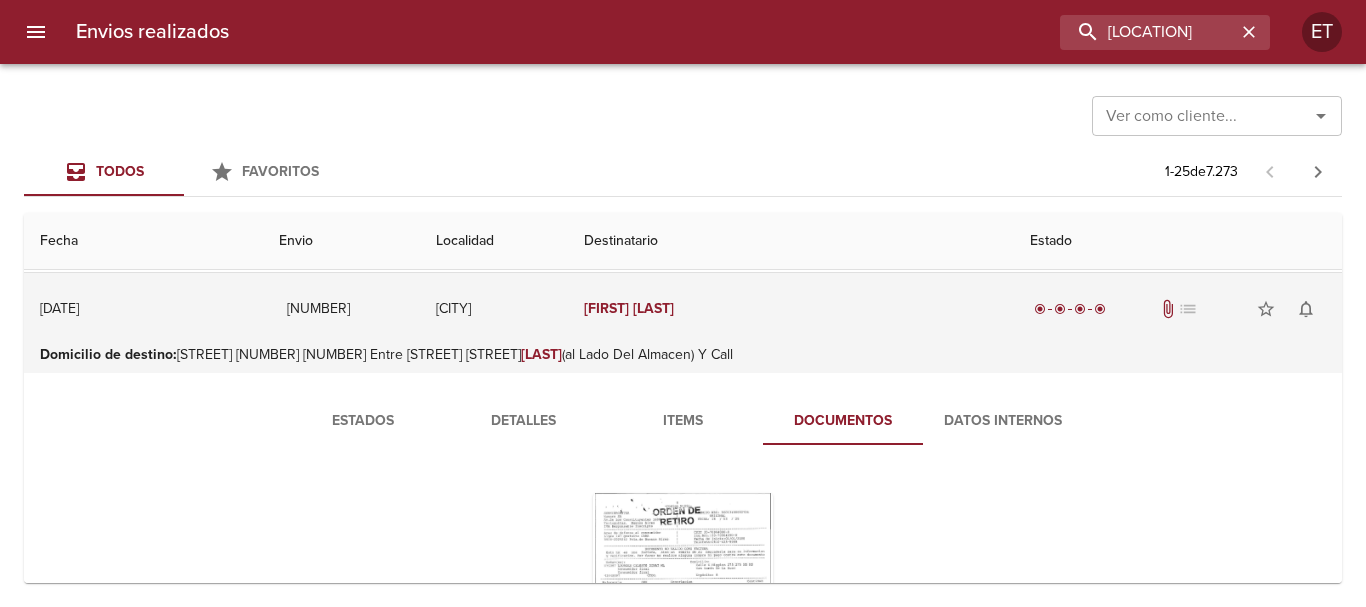 scroll, scrollTop: 0, scrollLeft: 0, axis: both 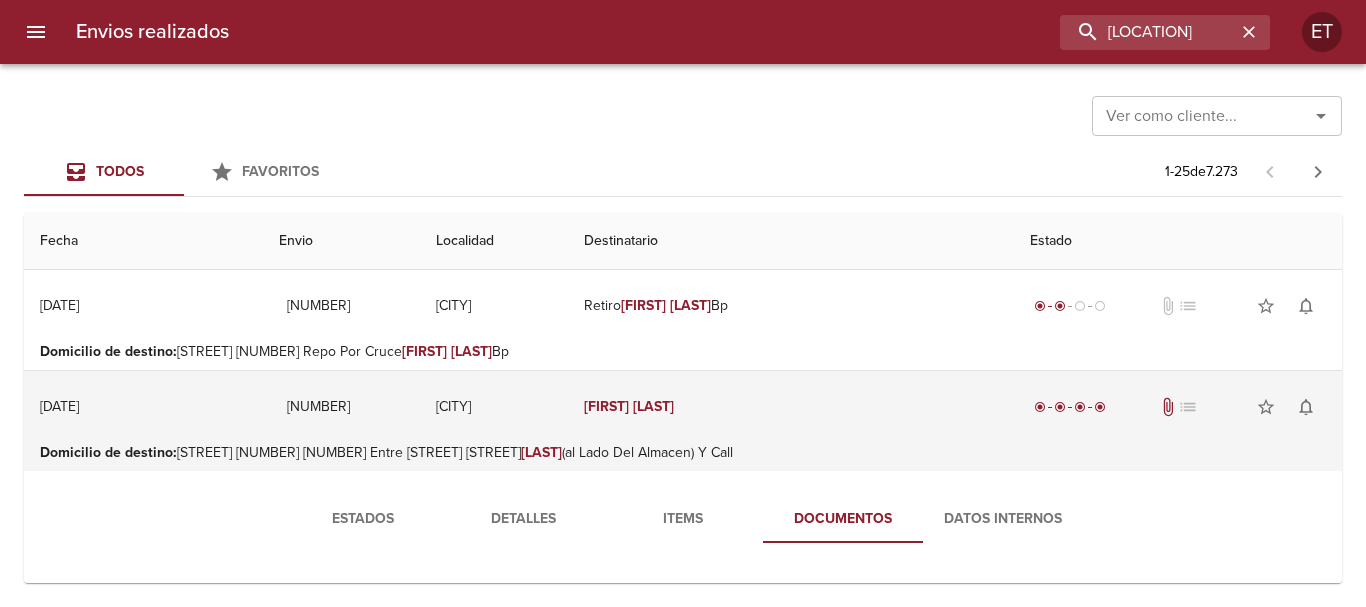 click on "[LOCATION]   [LOCATION]" at bounding box center (791, 407) 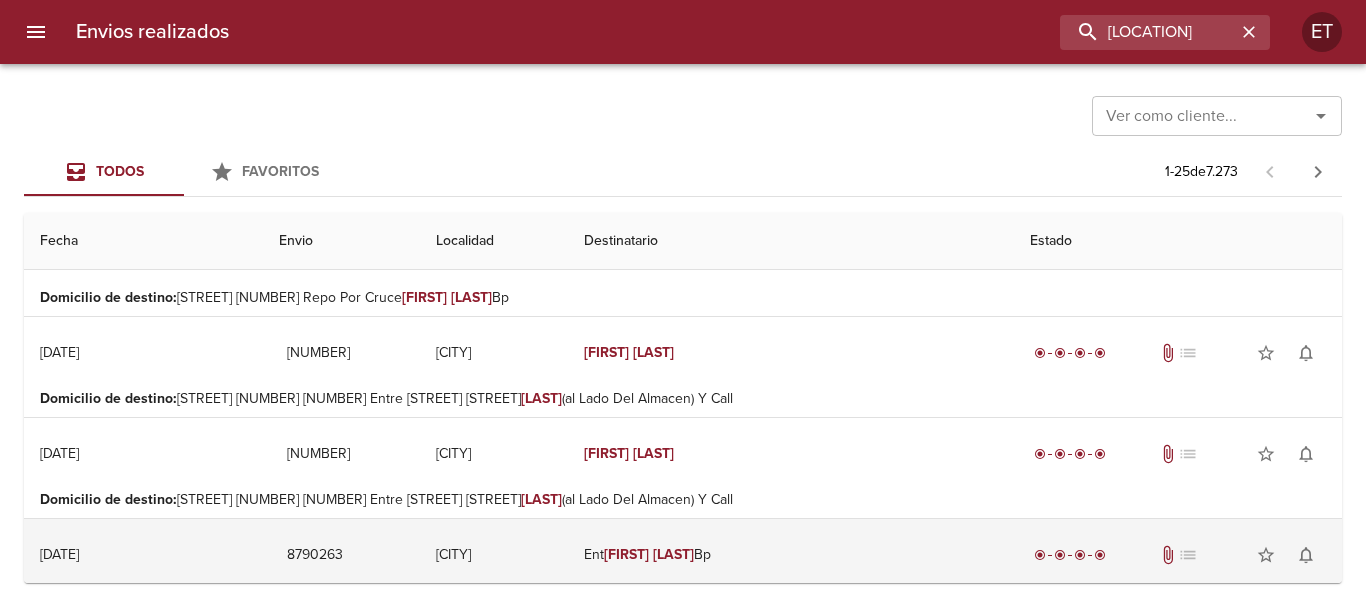 scroll, scrollTop: 100, scrollLeft: 0, axis: vertical 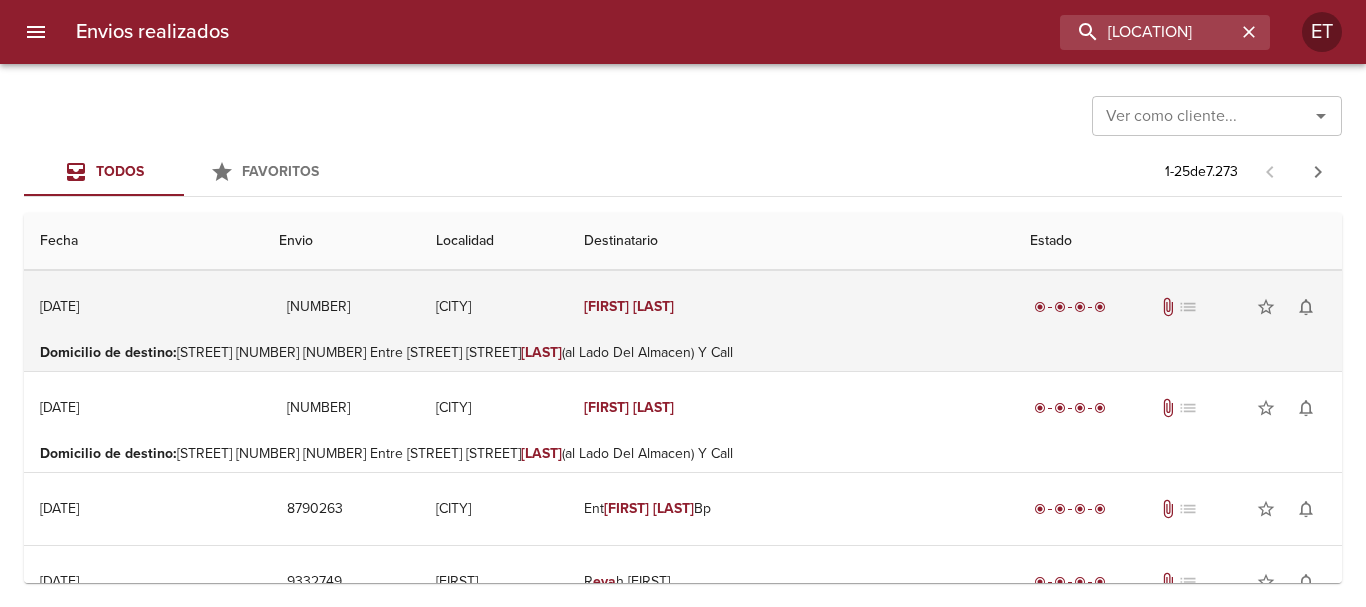 click on "[LOCATION]   [LOCATION]" at bounding box center (791, 307) 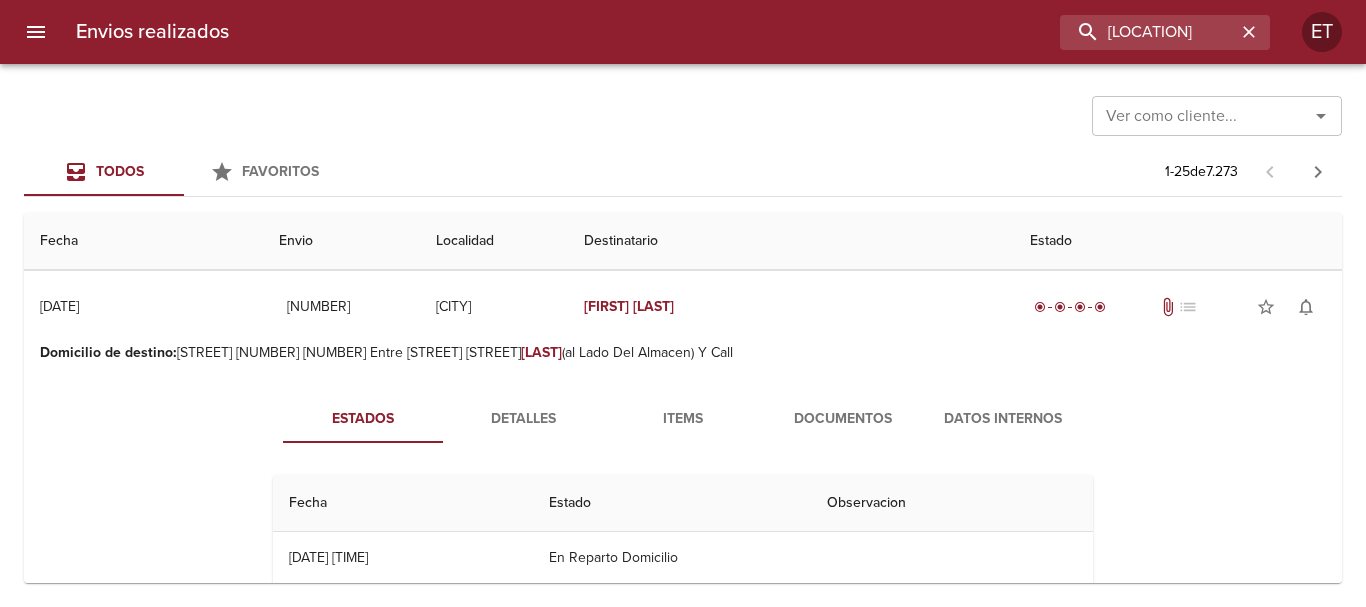 click on "Detalles" at bounding box center (523, 419) 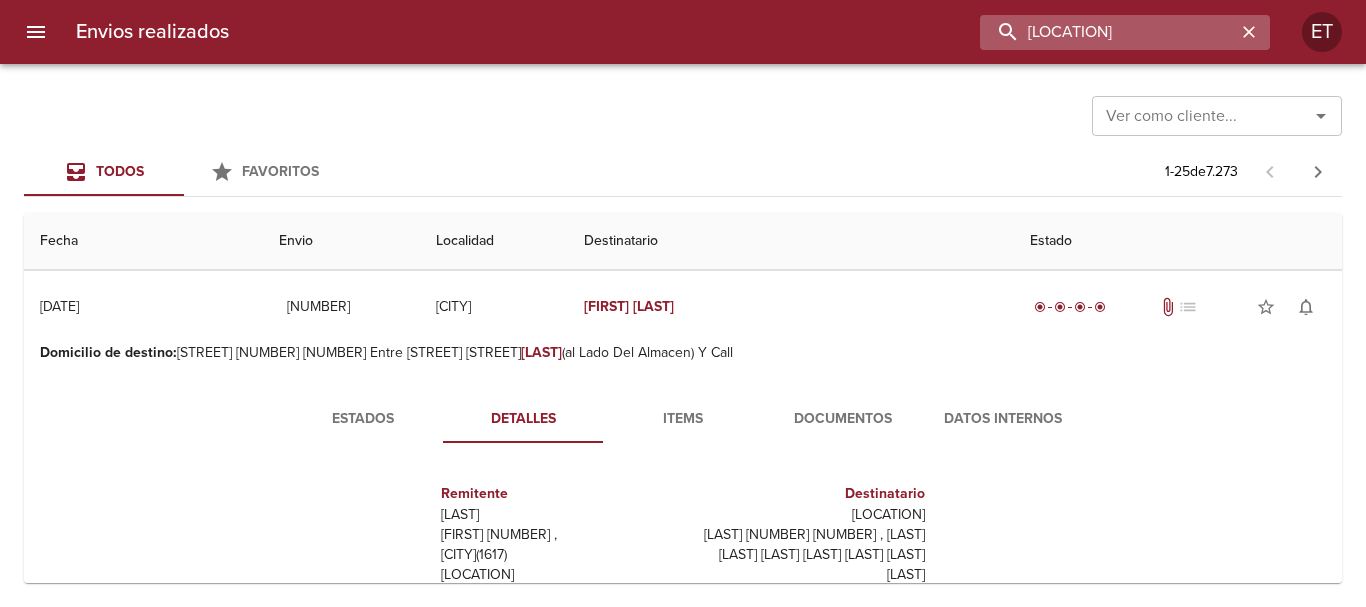 click on "[LOCATION]" at bounding box center [1108, 32] 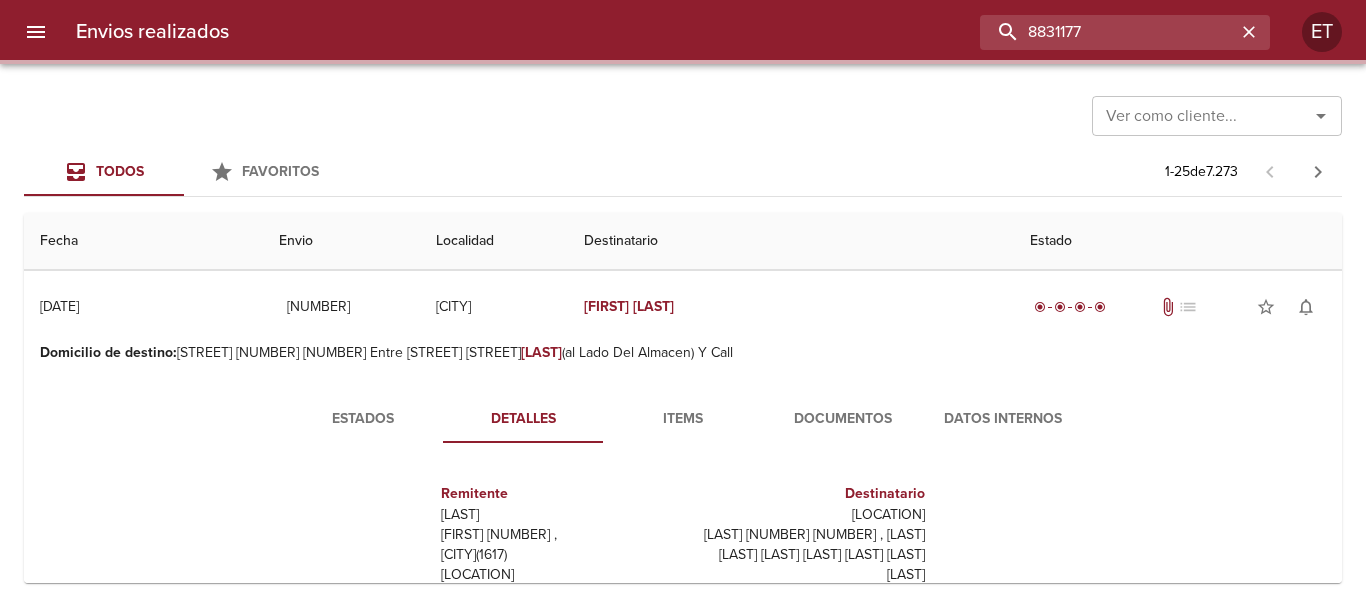 scroll, scrollTop: 0, scrollLeft: 0, axis: both 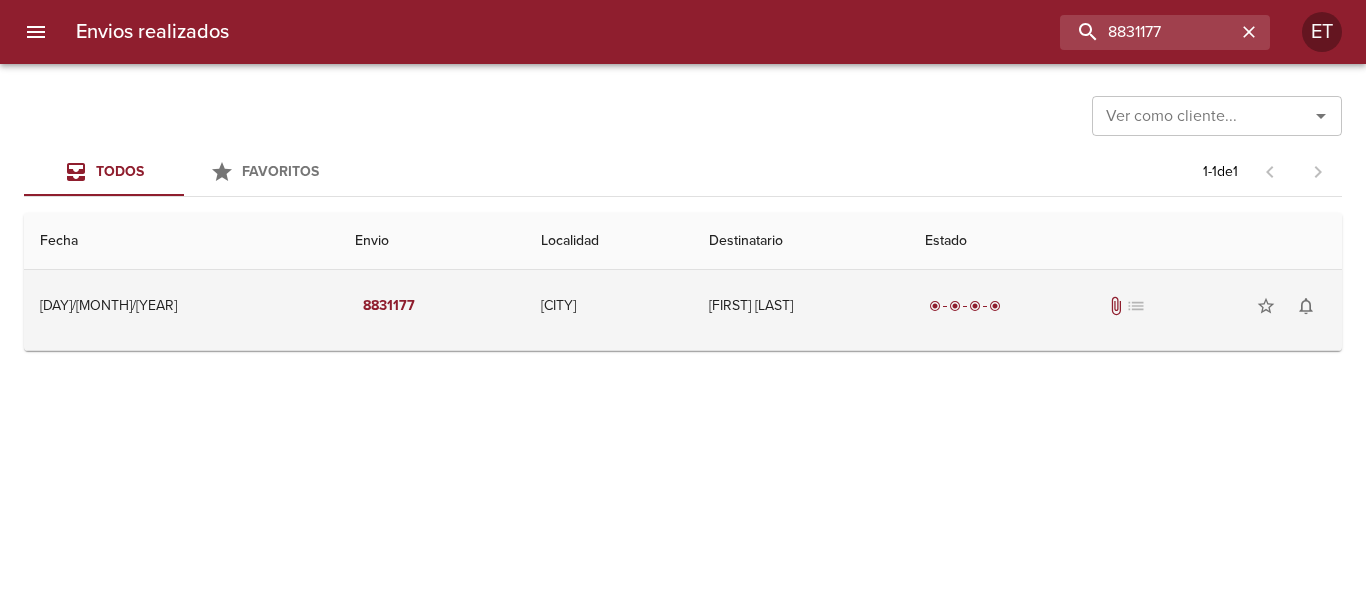 click on "[FIRST] [LAST]" at bounding box center [801, 306] 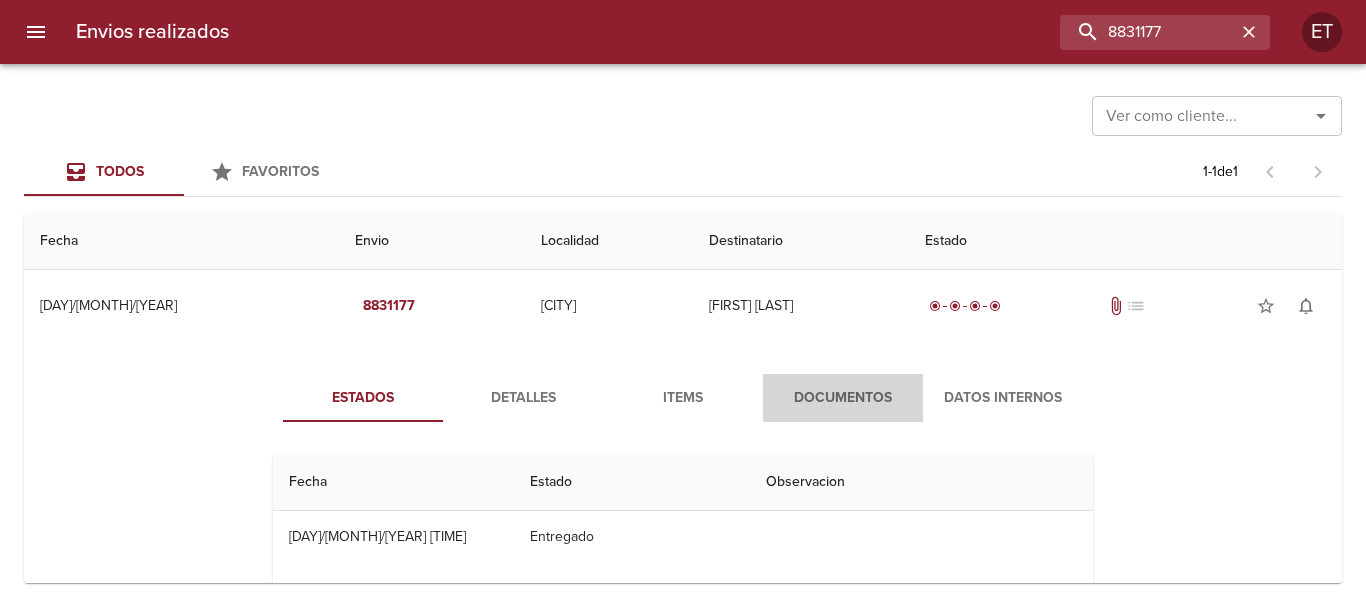 click on "Documentos" at bounding box center [843, 398] 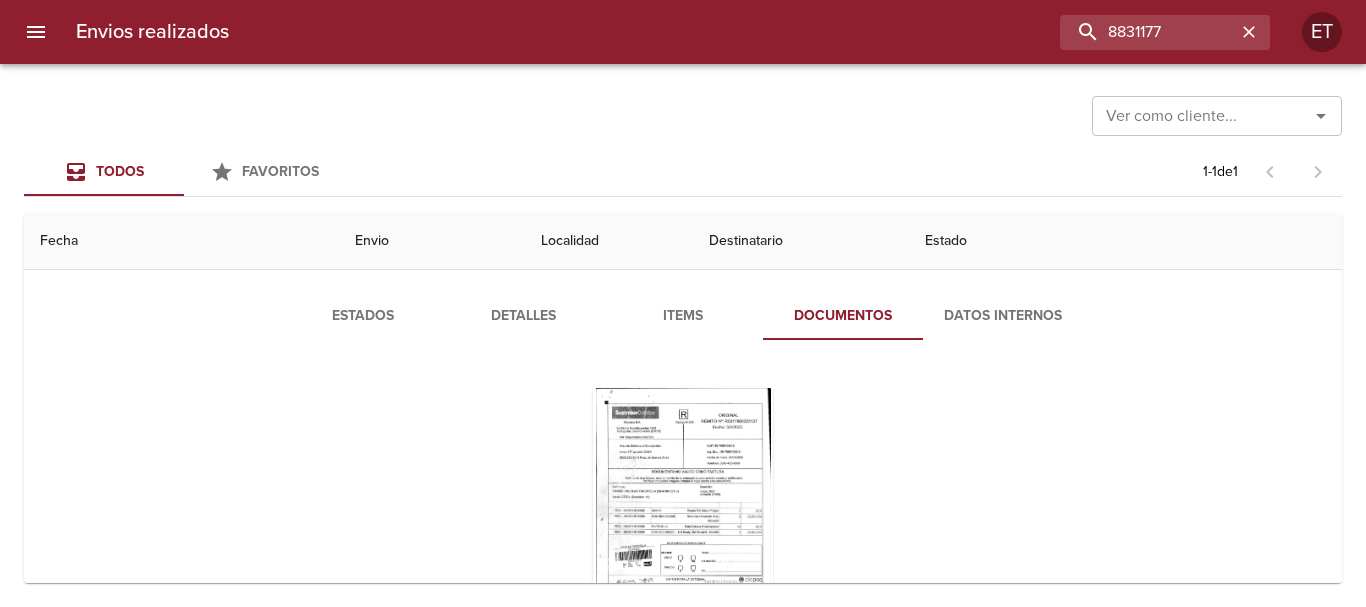 scroll, scrollTop: 194, scrollLeft: 0, axis: vertical 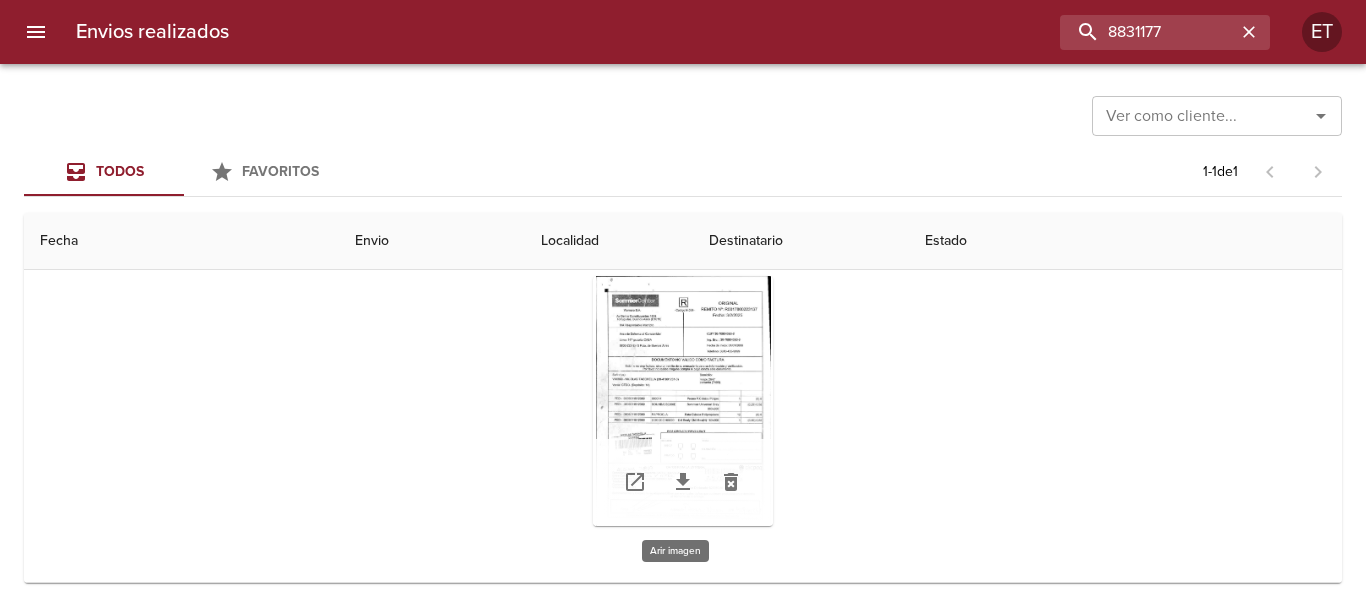 click at bounding box center (683, 401) 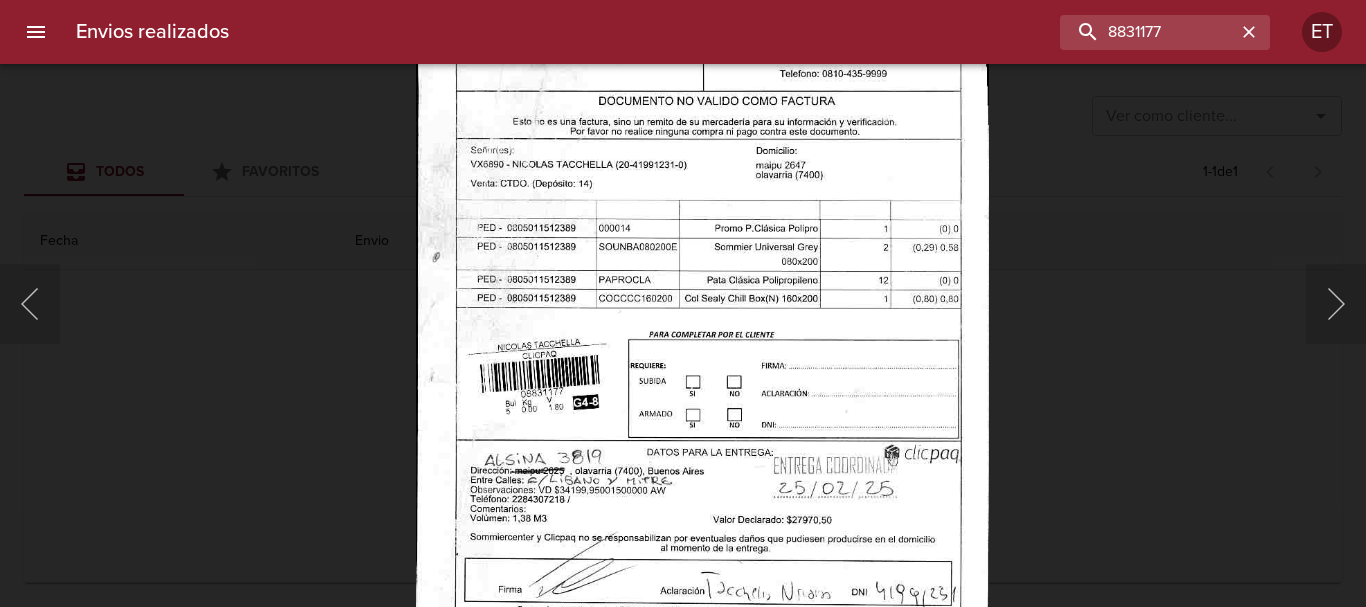 click at bounding box center [702, 236] 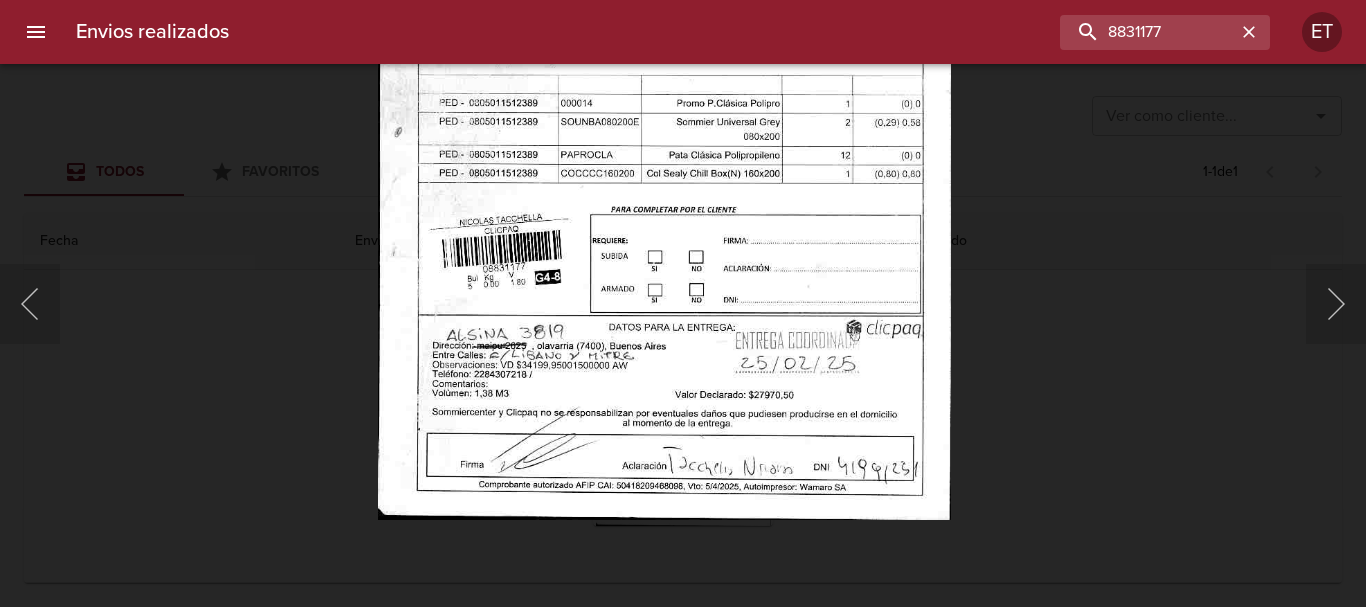 click at bounding box center (664, 111) 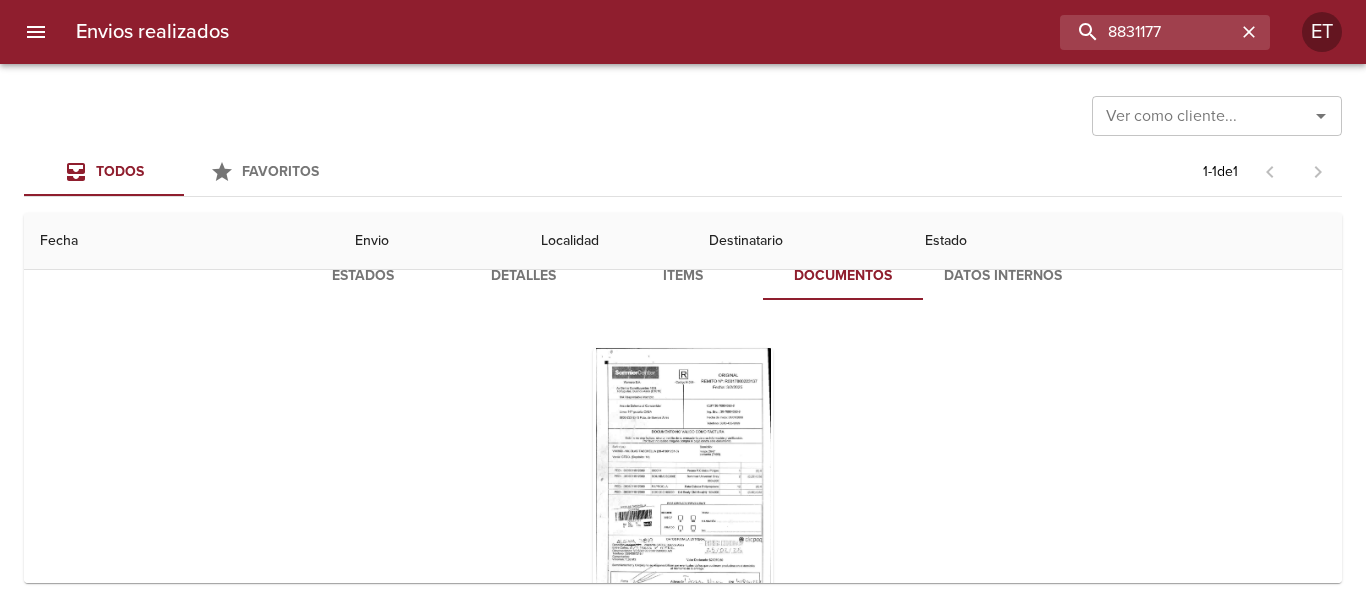 scroll, scrollTop: 0, scrollLeft: 0, axis: both 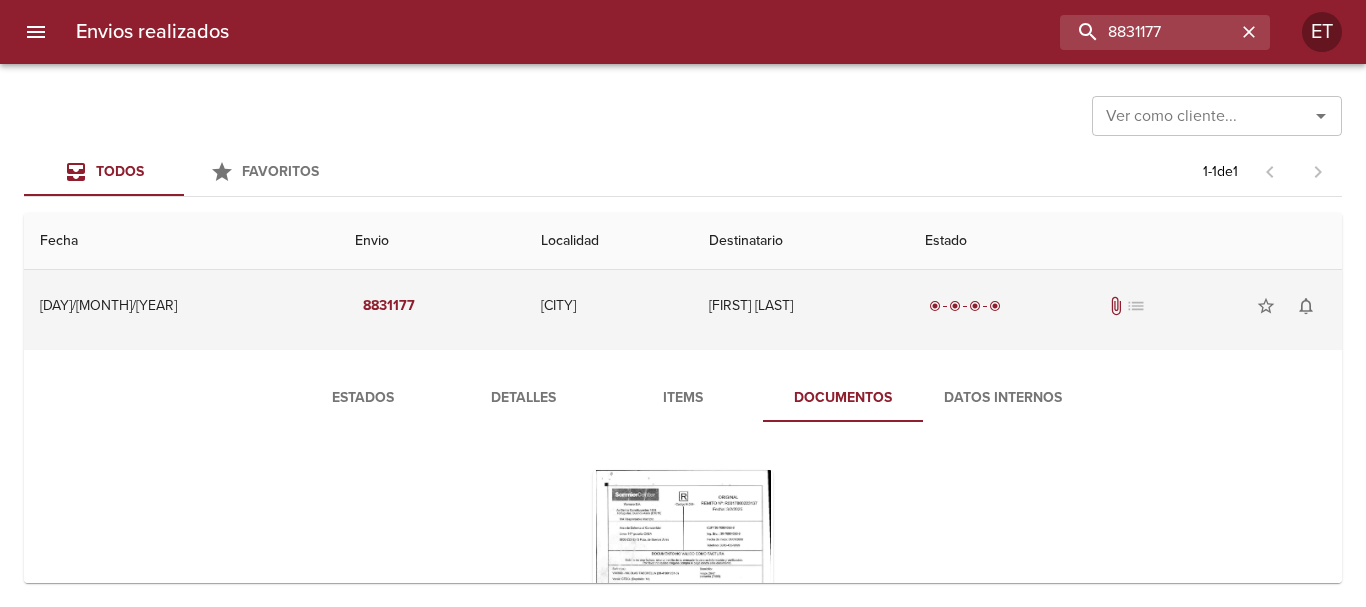 click on "[FIRST] [LAST]" at bounding box center [801, 306] 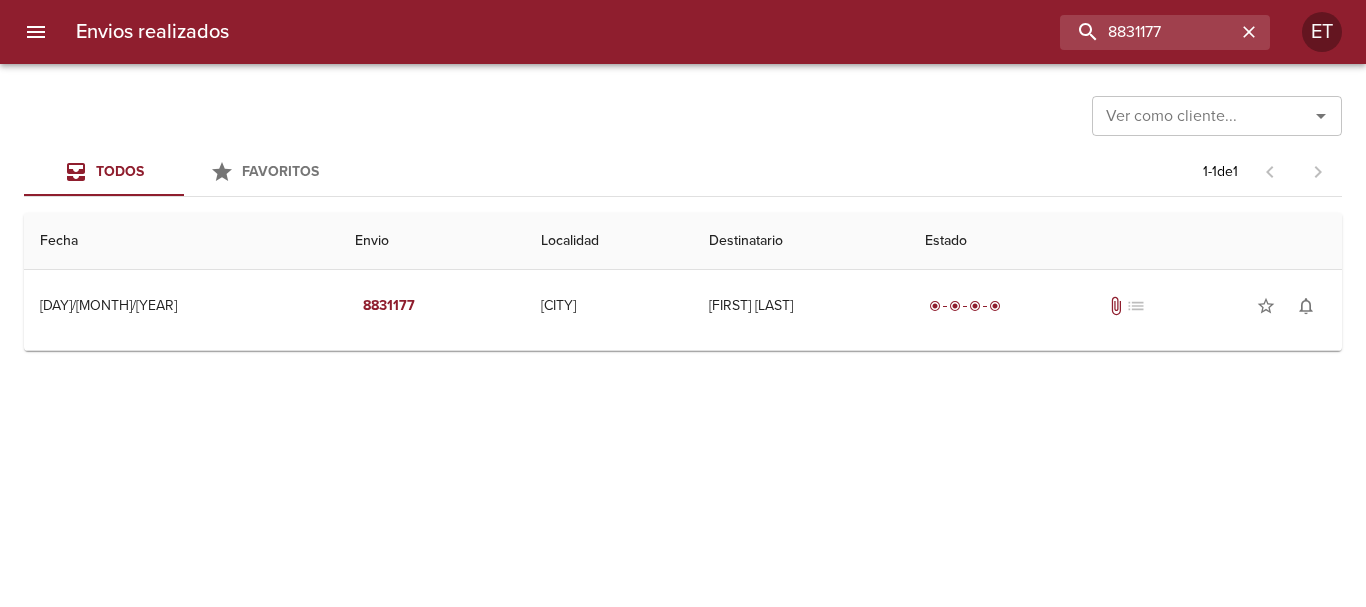click on "Retiro [LOCATION] [FIRST] [FIRST] [LAST] [LAST] [DATE] [DATE] [NUMBER] [LOCATION] [FIRST] [LAST] [LOCATION] [LOCATION] [LOCATION] [LOCATION] Guia :  [NUMBER]" at bounding box center (683, 335) 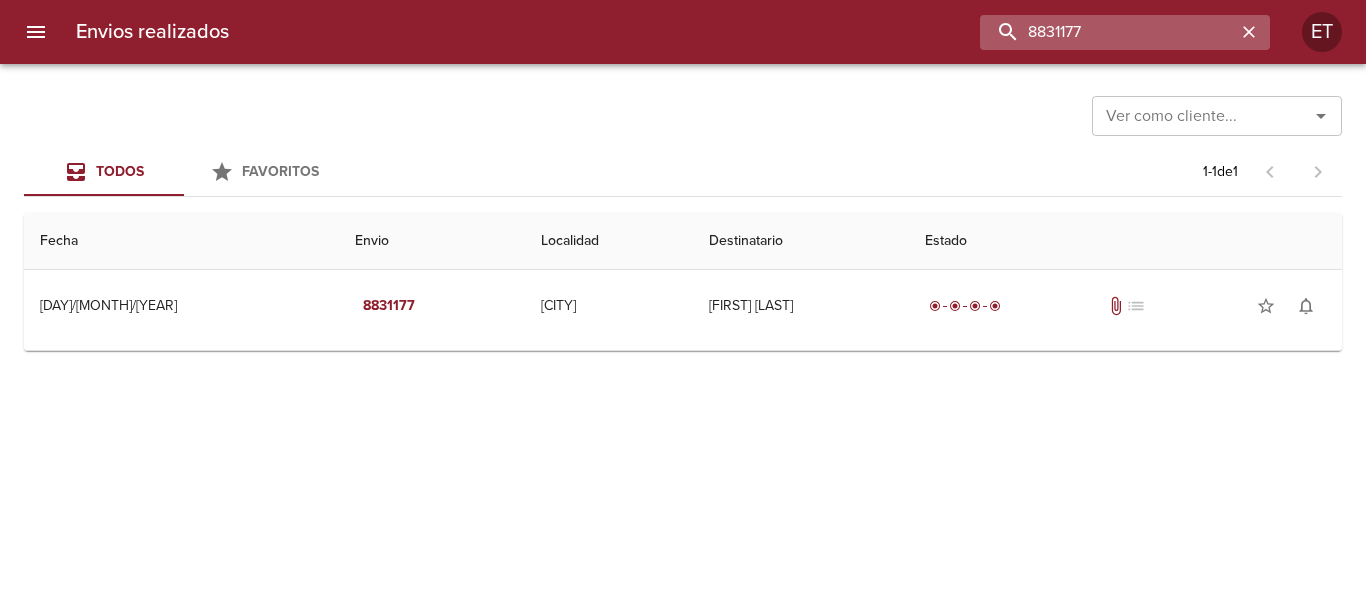 click on "8831177" at bounding box center [1108, 32] 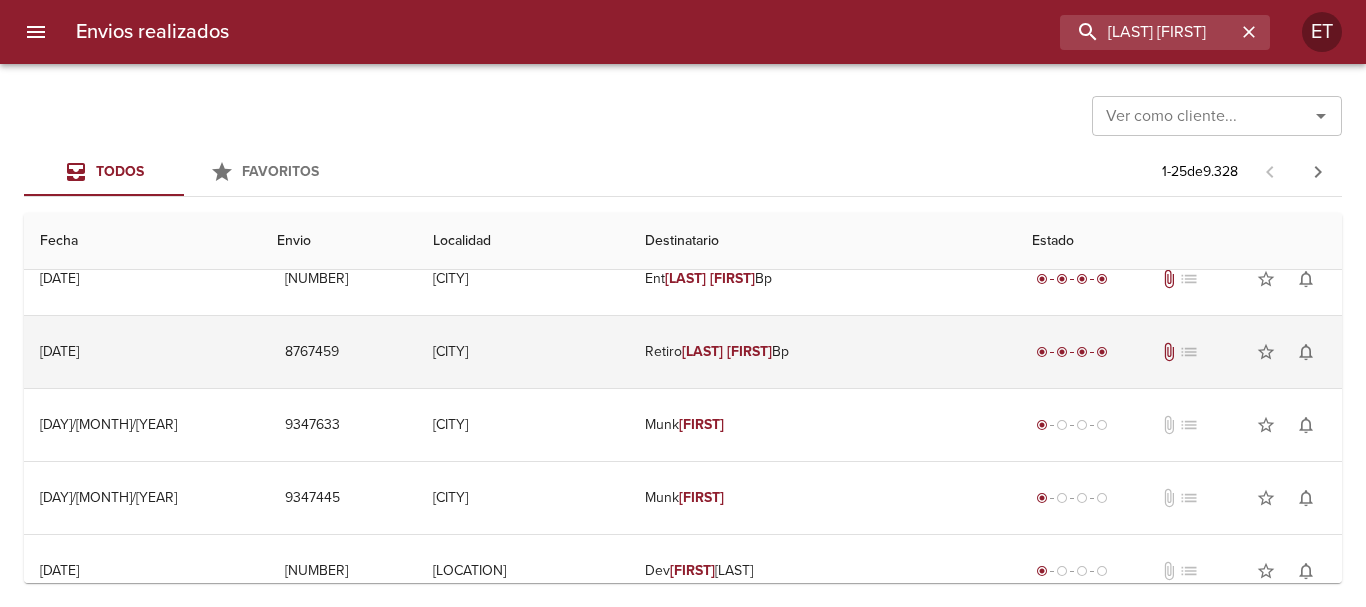 click on "Retiro  [LAST]   [FIRST] [LOCATION]" at bounding box center [822, 352] 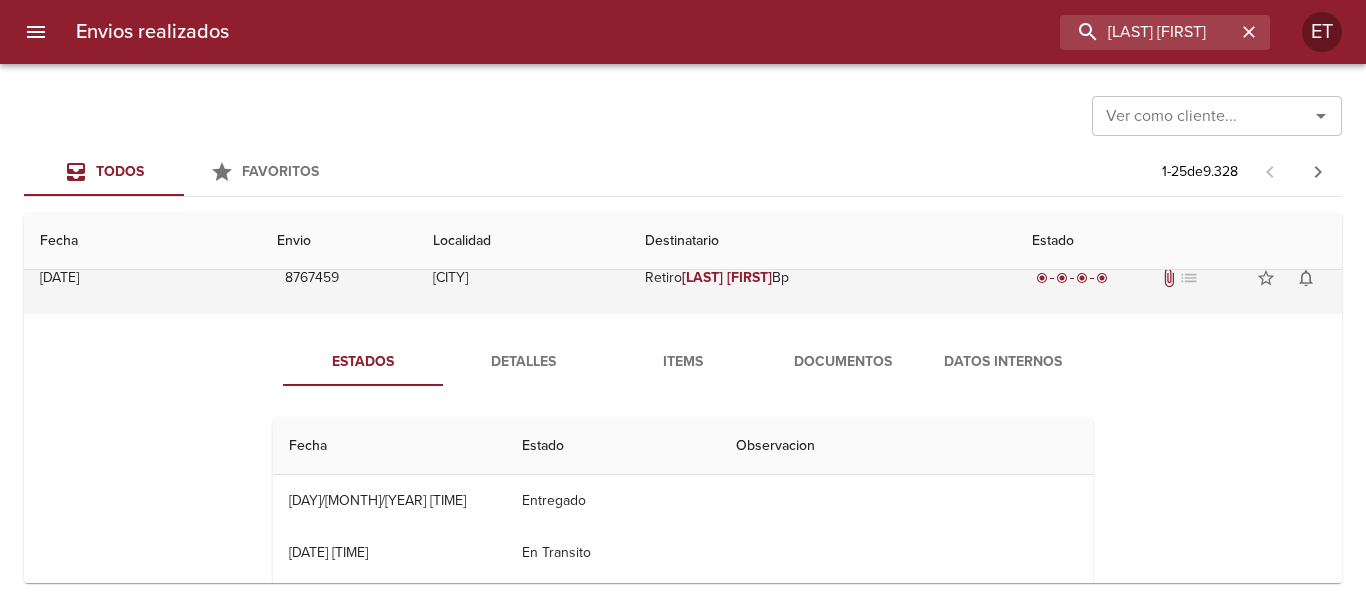 scroll, scrollTop: 200, scrollLeft: 0, axis: vertical 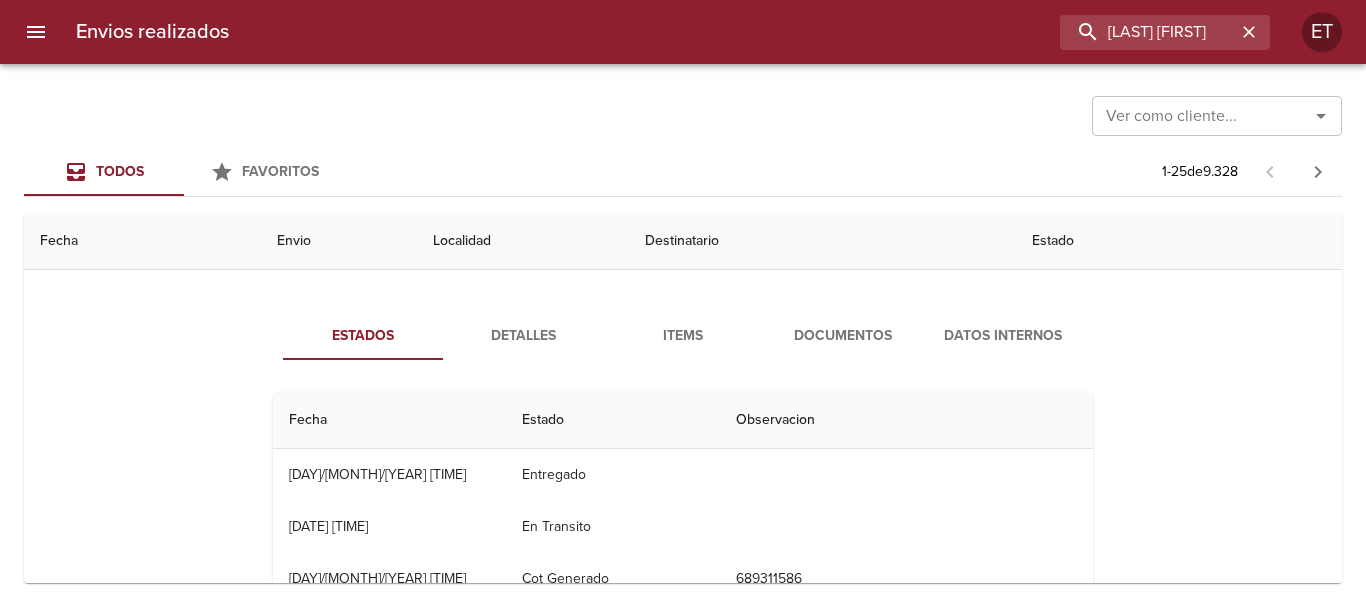 click on "Documentos" at bounding box center [843, 336] 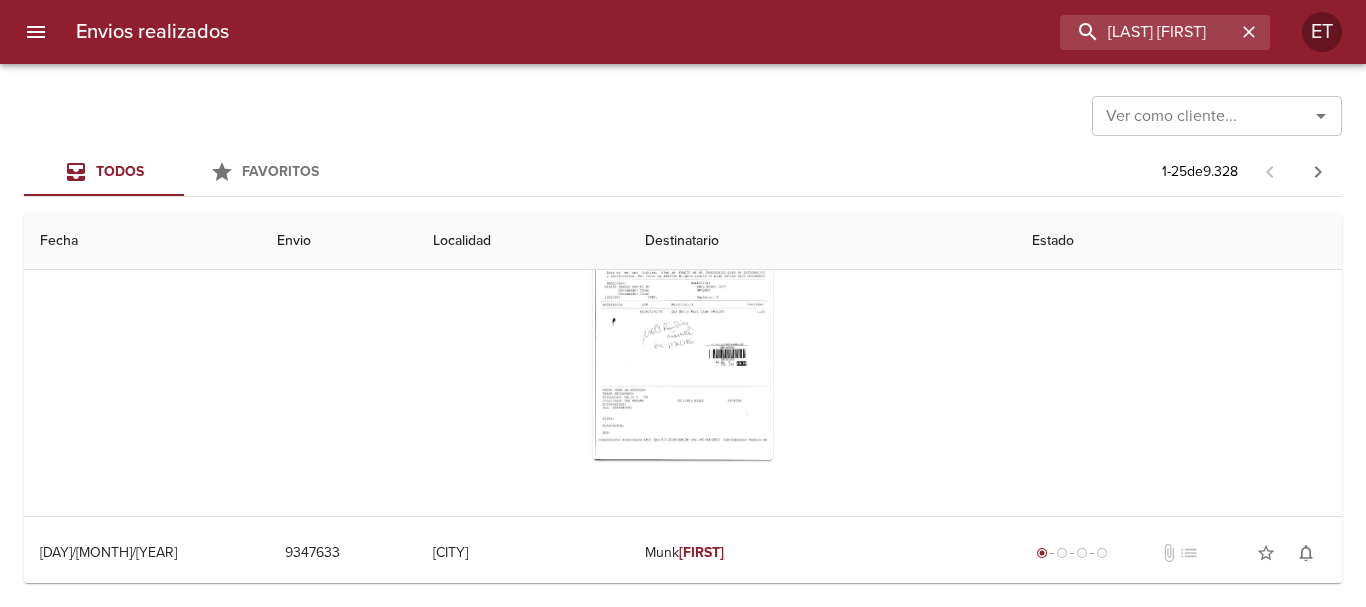 scroll, scrollTop: 400, scrollLeft: 0, axis: vertical 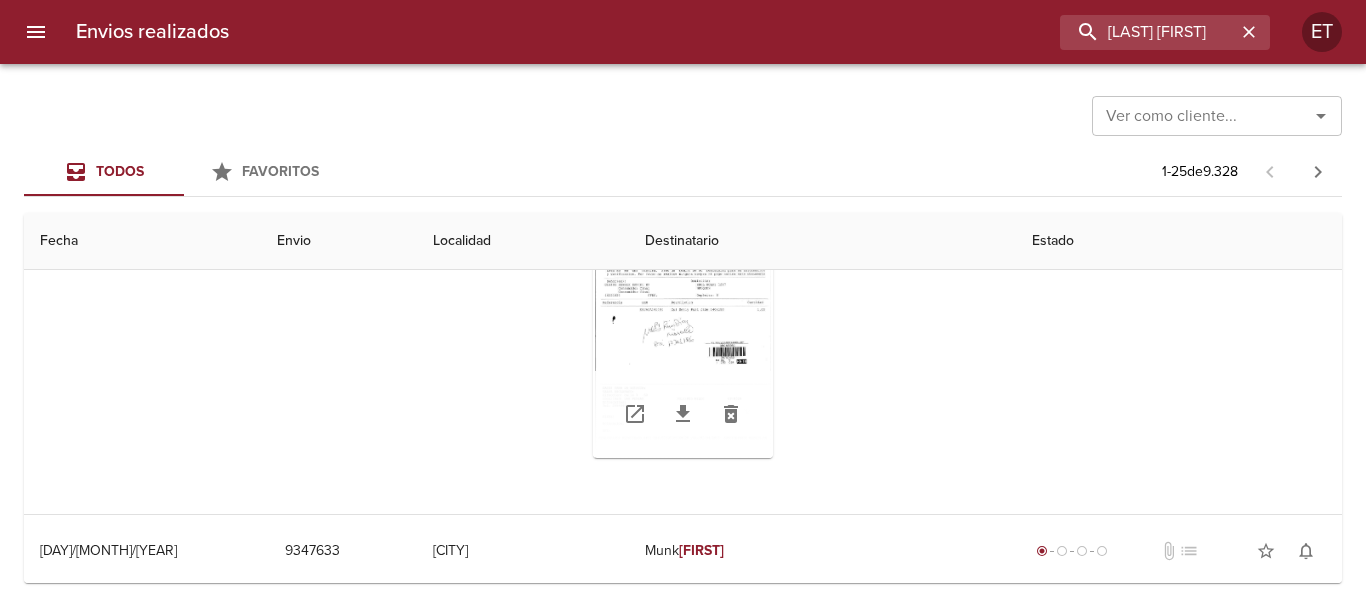 click at bounding box center [683, 333] 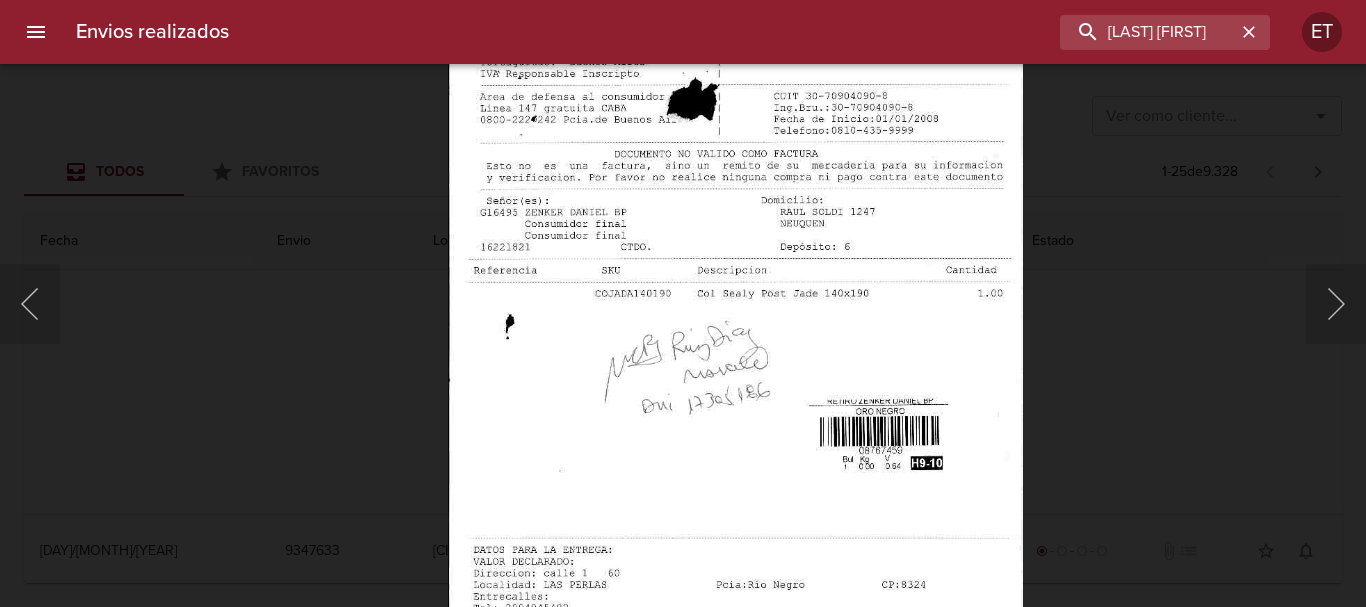 click at bounding box center (683, 303) 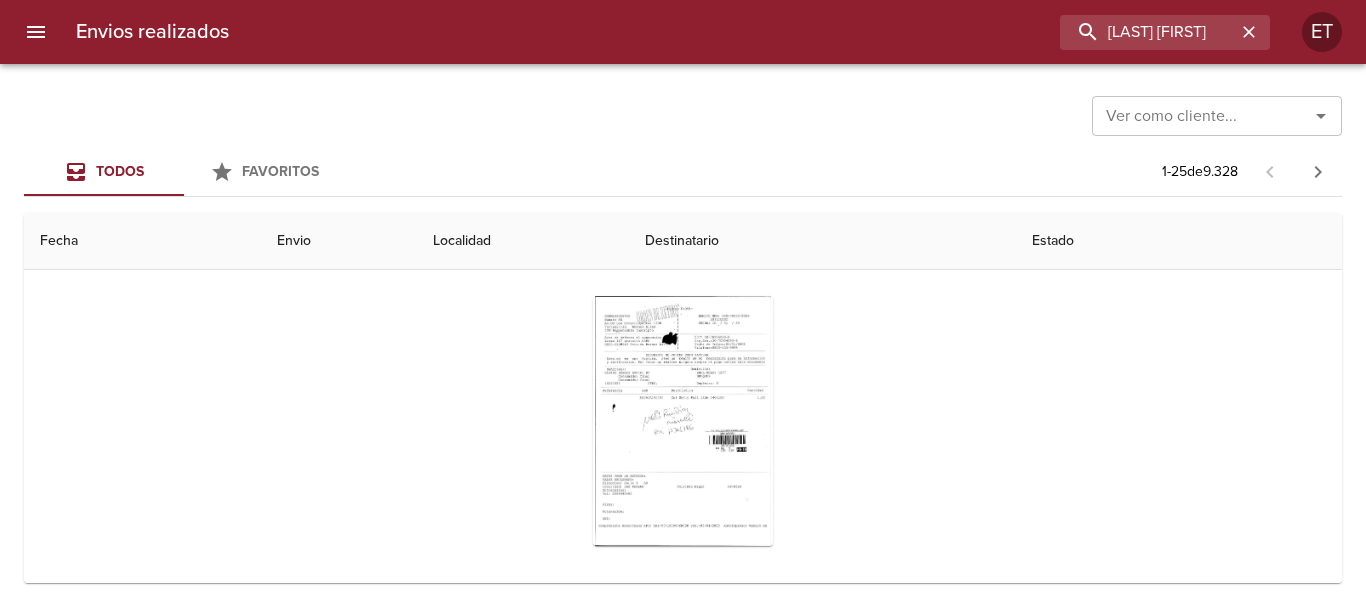 scroll, scrollTop: 100, scrollLeft: 0, axis: vertical 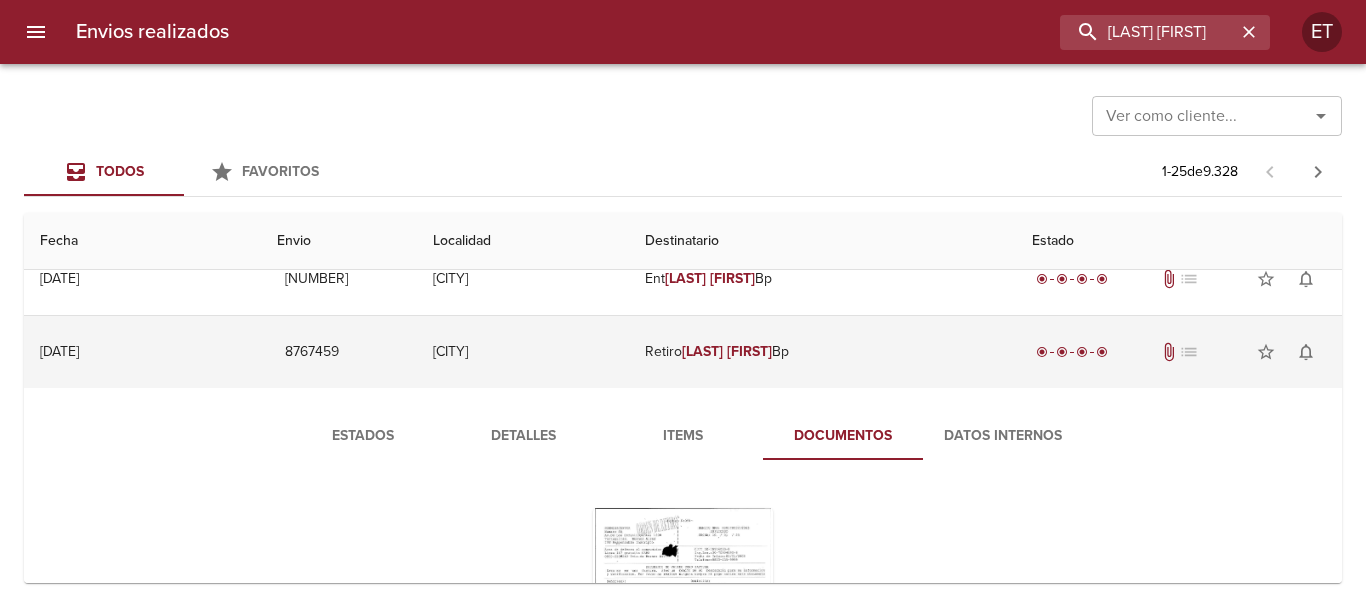 click on "Retiro  [LAST]   [FIRST] [LOCATION]" at bounding box center (822, 352) 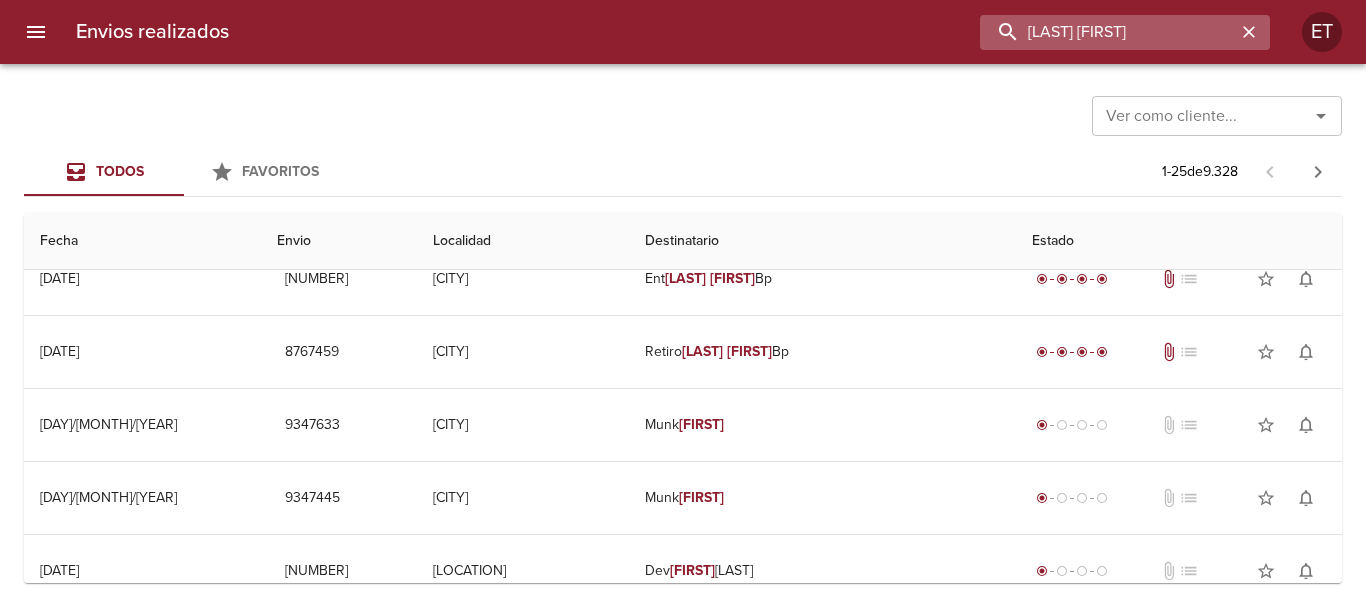 click on "[LAST] [FIRST]" at bounding box center (1108, 32) 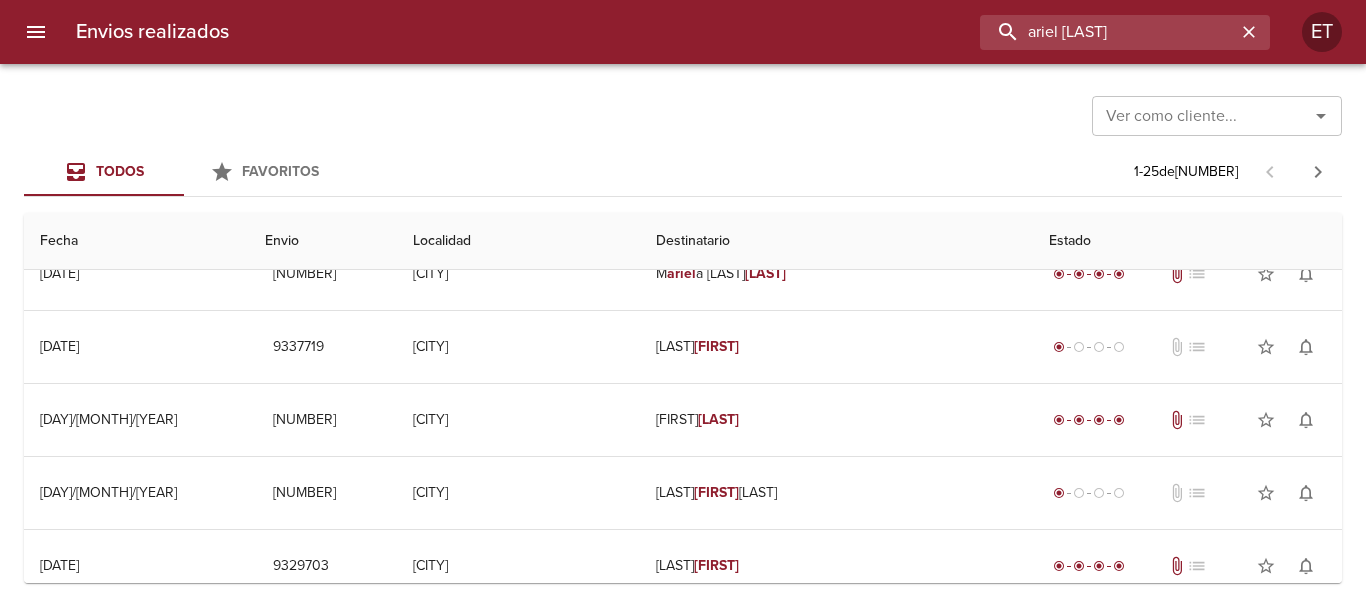 scroll, scrollTop: 300, scrollLeft: 0, axis: vertical 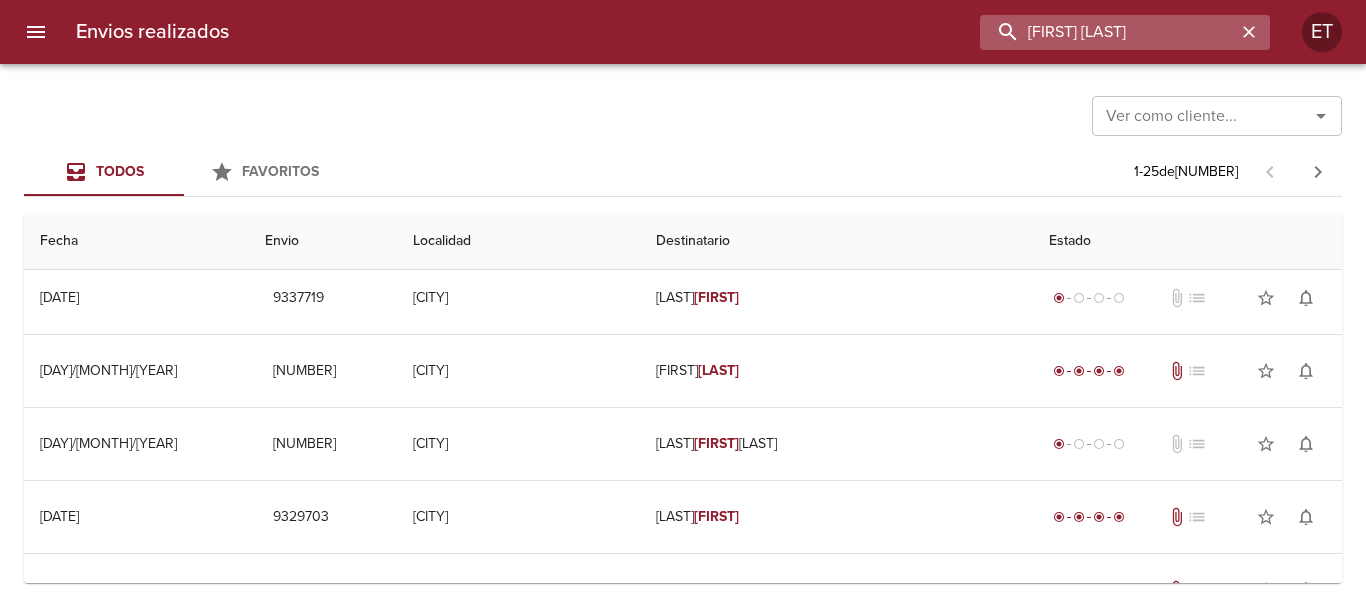 click on "[FIRST] [LAST]" at bounding box center (1108, 32) 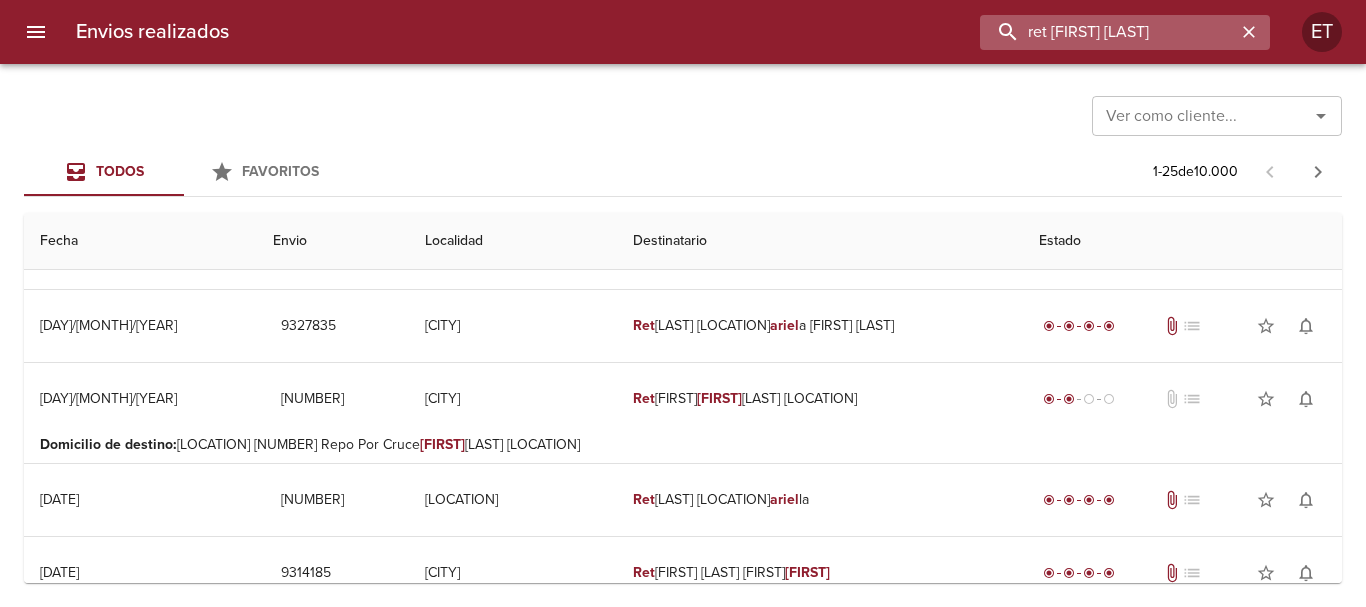 scroll, scrollTop: 0, scrollLeft: 0, axis: both 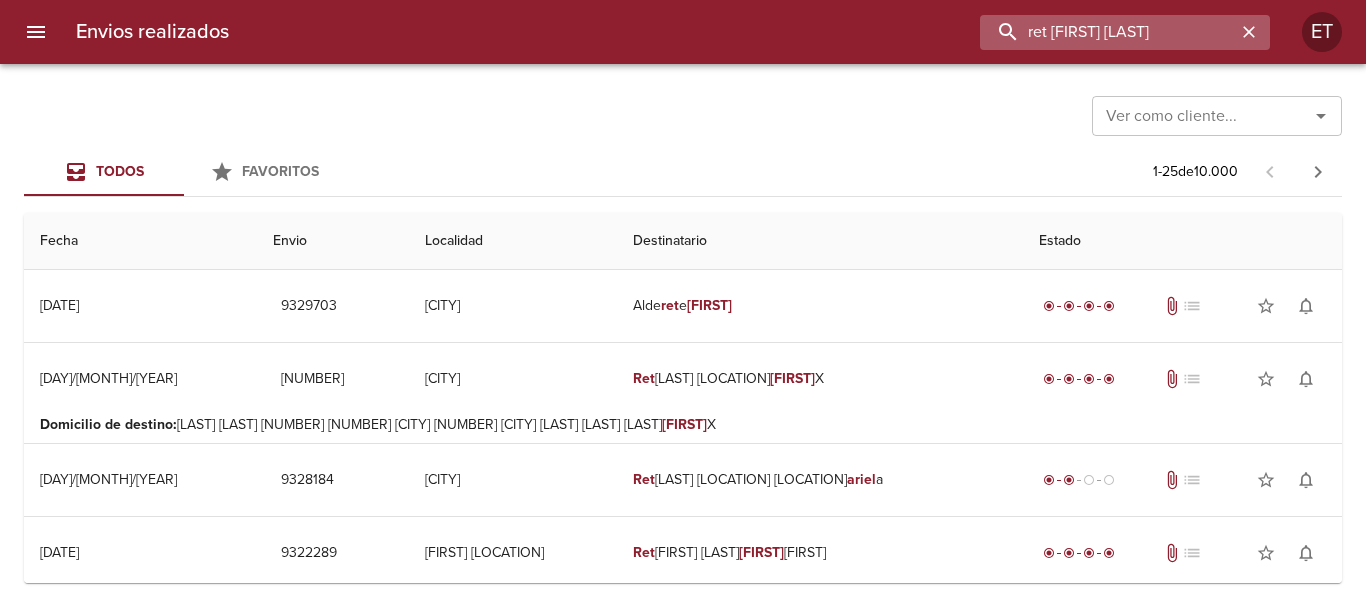 click on "ret [FIRST] [LAST]" at bounding box center (1108, 32) 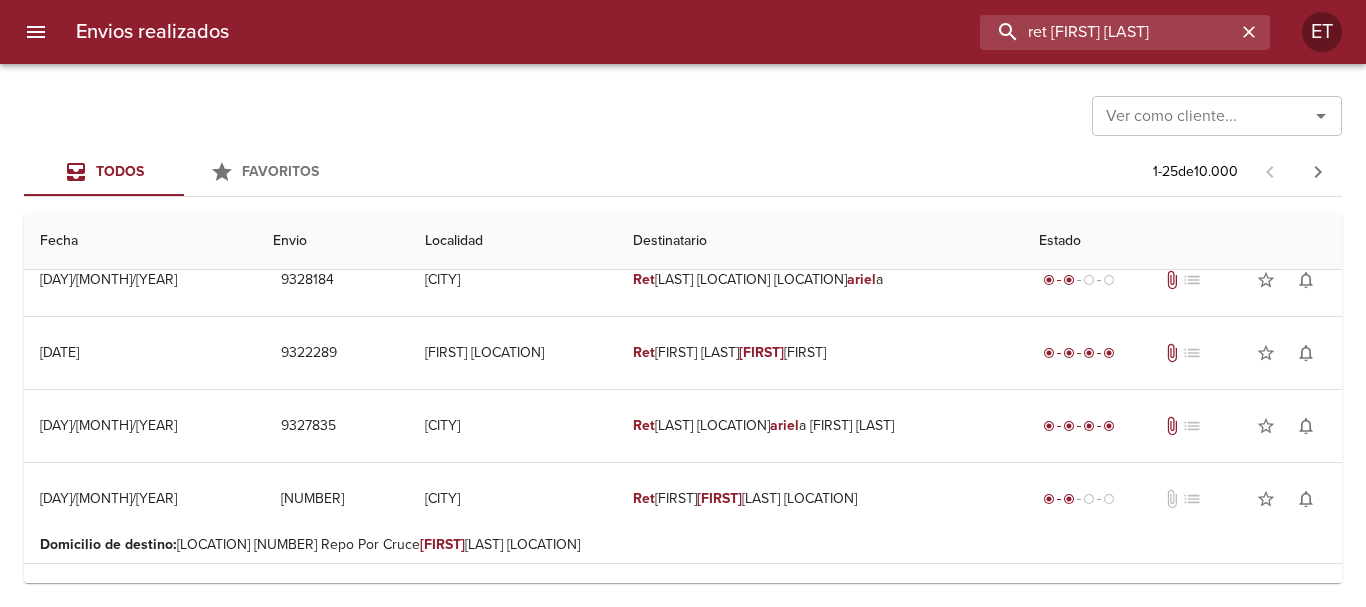 scroll, scrollTop: 400, scrollLeft: 0, axis: vertical 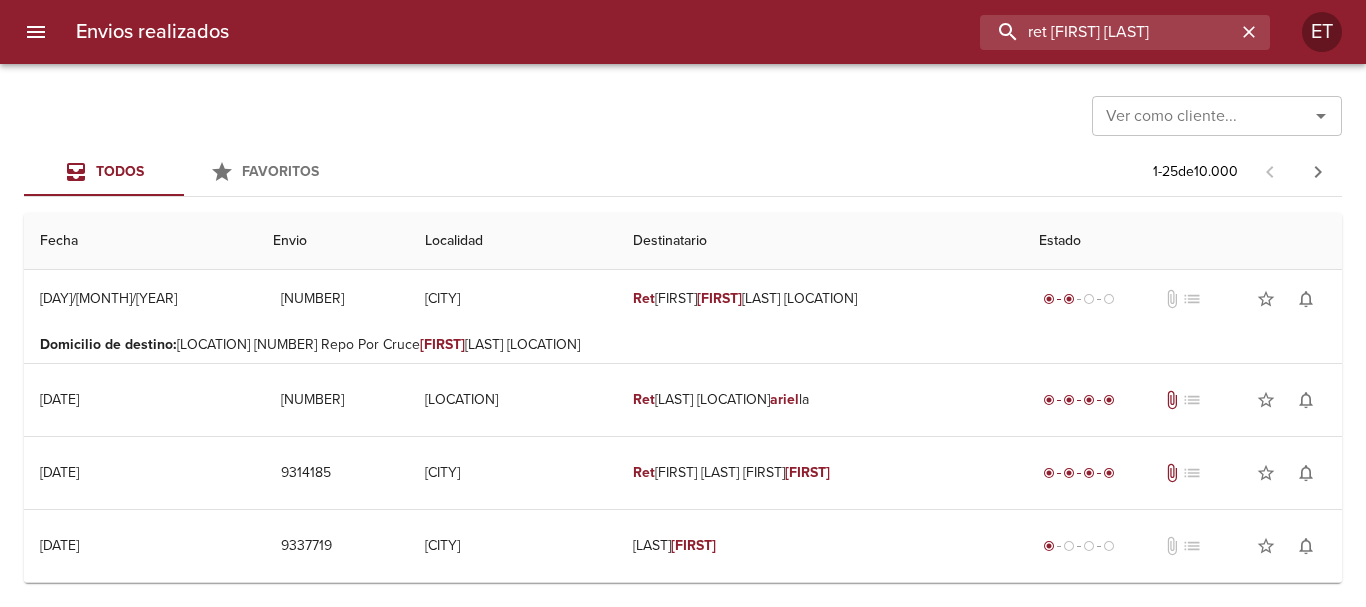 drag, startPoint x: 1140, startPoint y: 24, endPoint x: 934, endPoint y: 0, distance: 207.39334 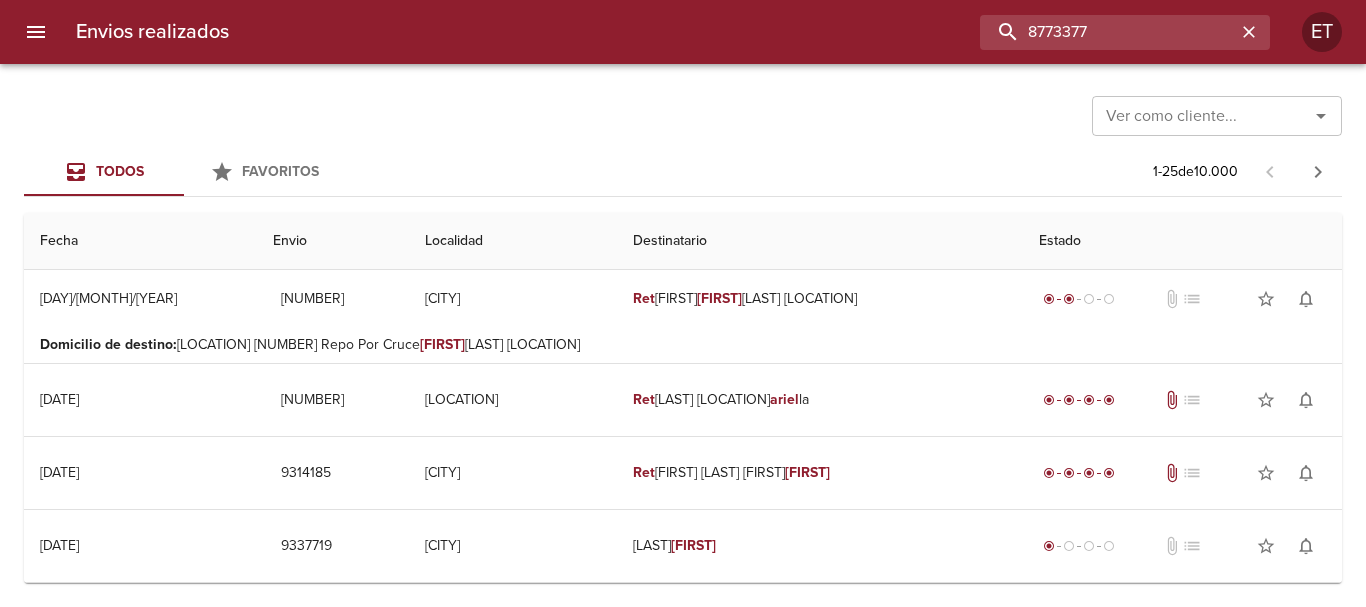 type on "8773377" 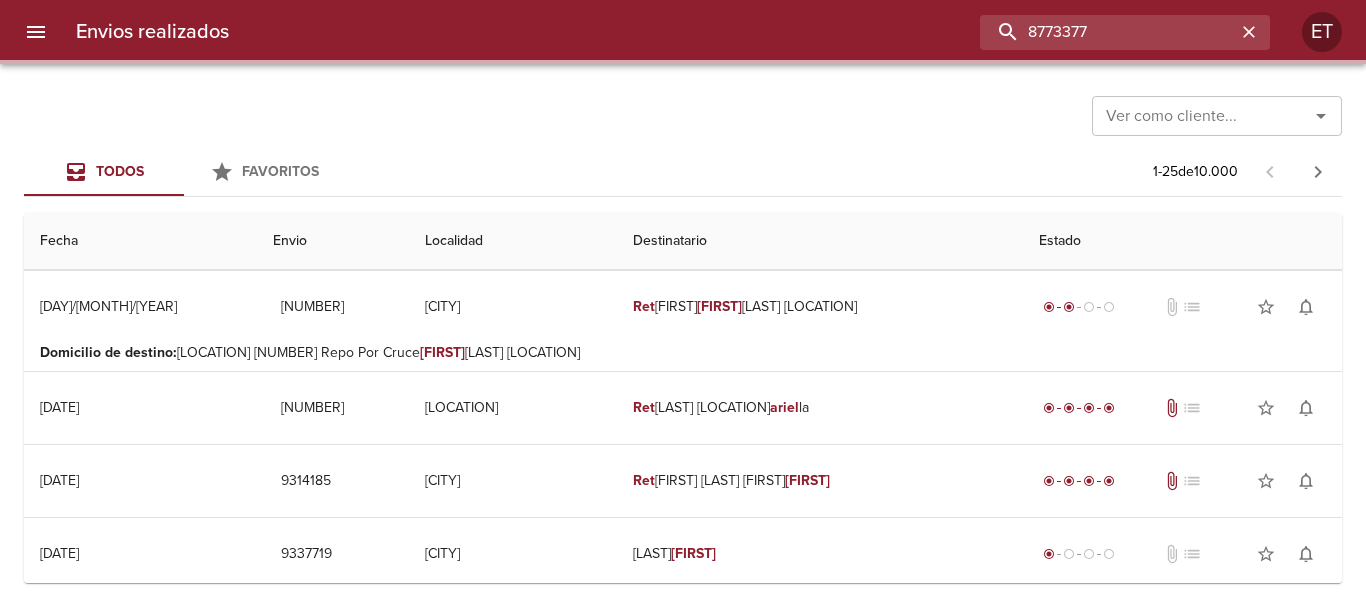 scroll, scrollTop: 0, scrollLeft: 0, axis: both 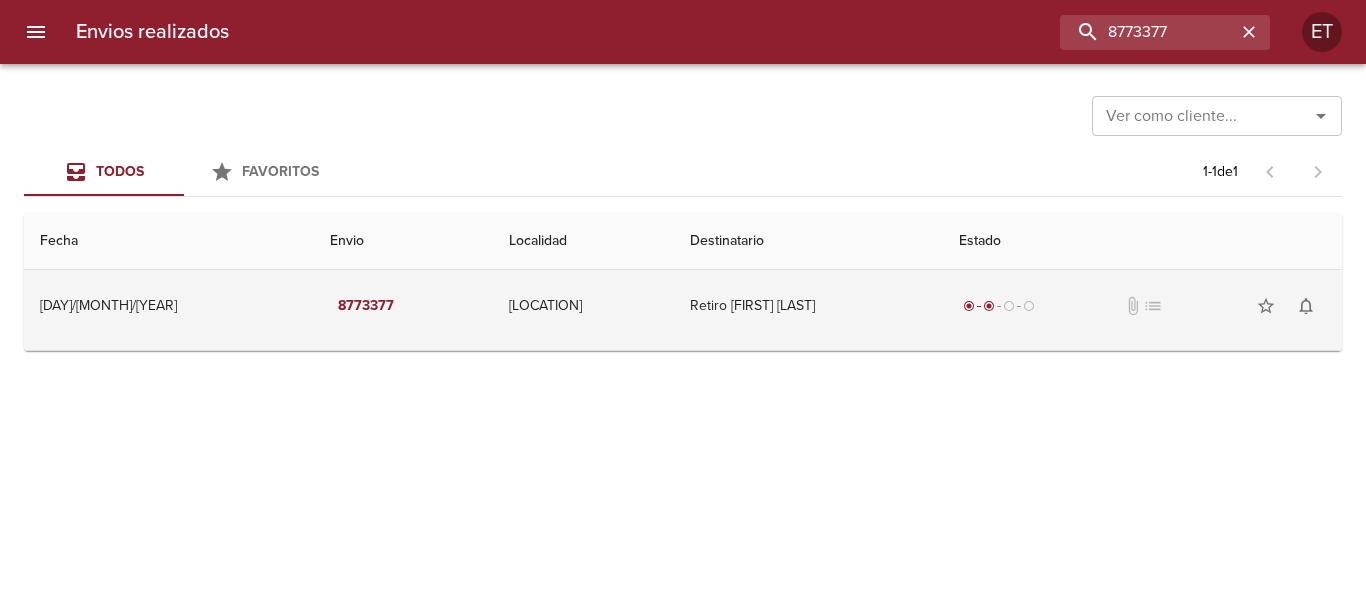 click on "Retiro [FIRST] [LAST]" at bounding box center [809, 306] 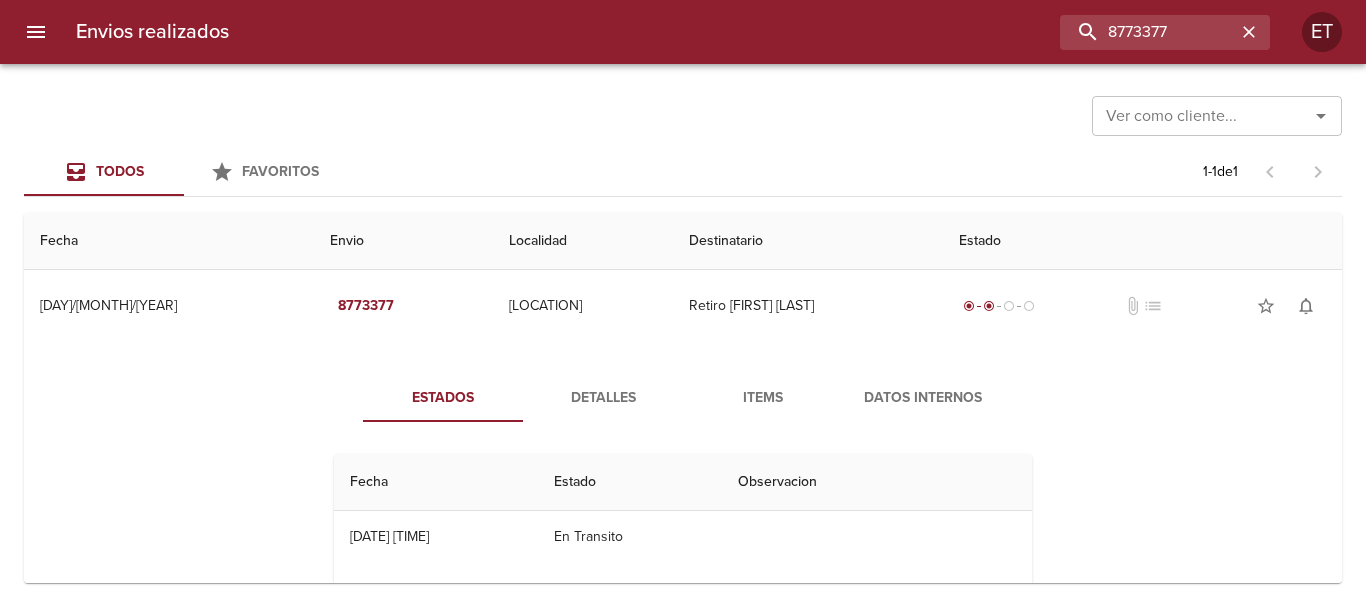 click on "Items" at bounding box center (763, 398) 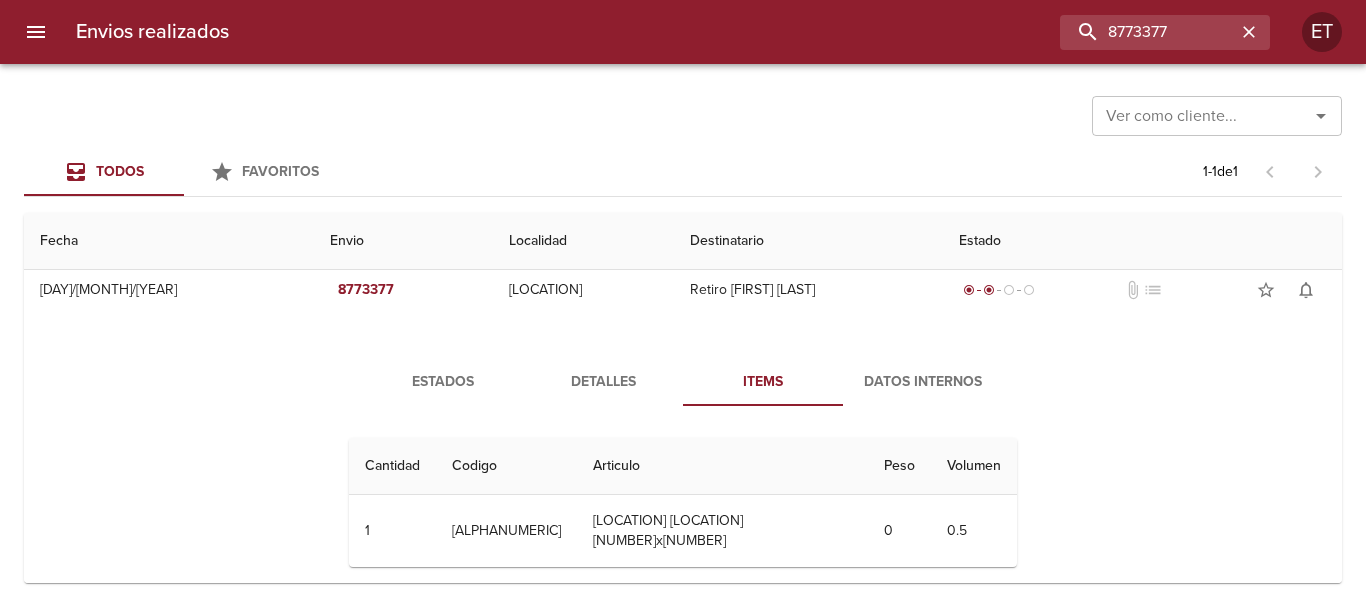 scroll, scrollTop: 21, scrollLeft: 0, axis: vertical 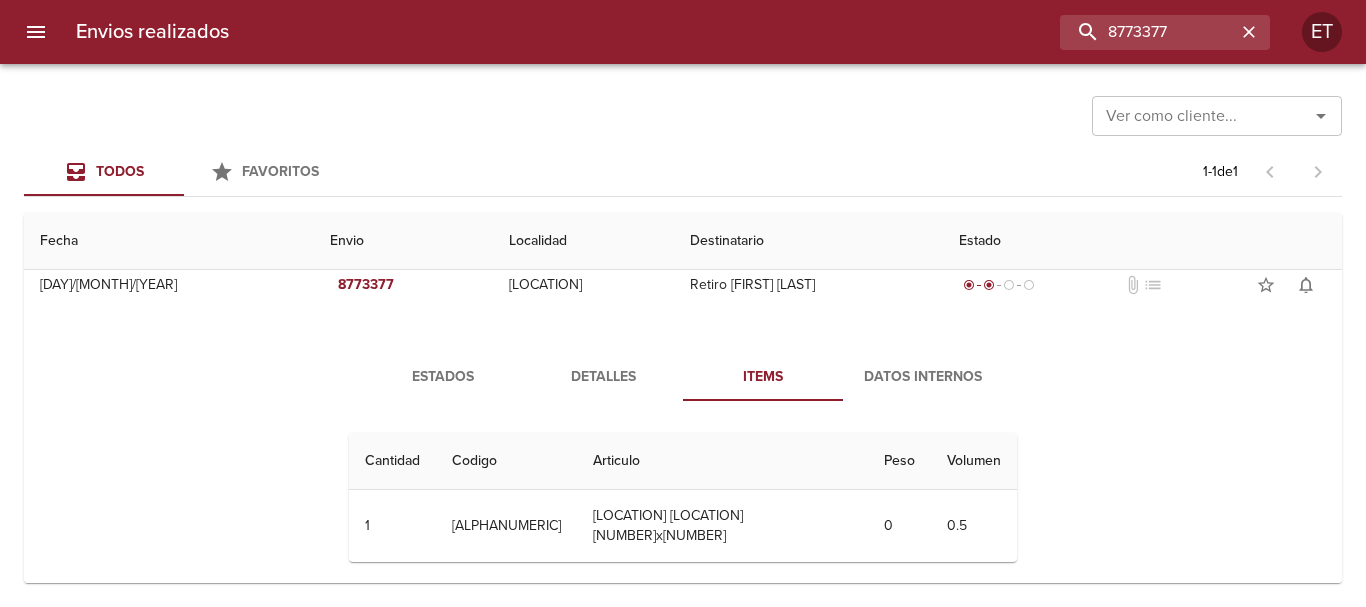 click on "Detalles" at bounding box center [603, 377] 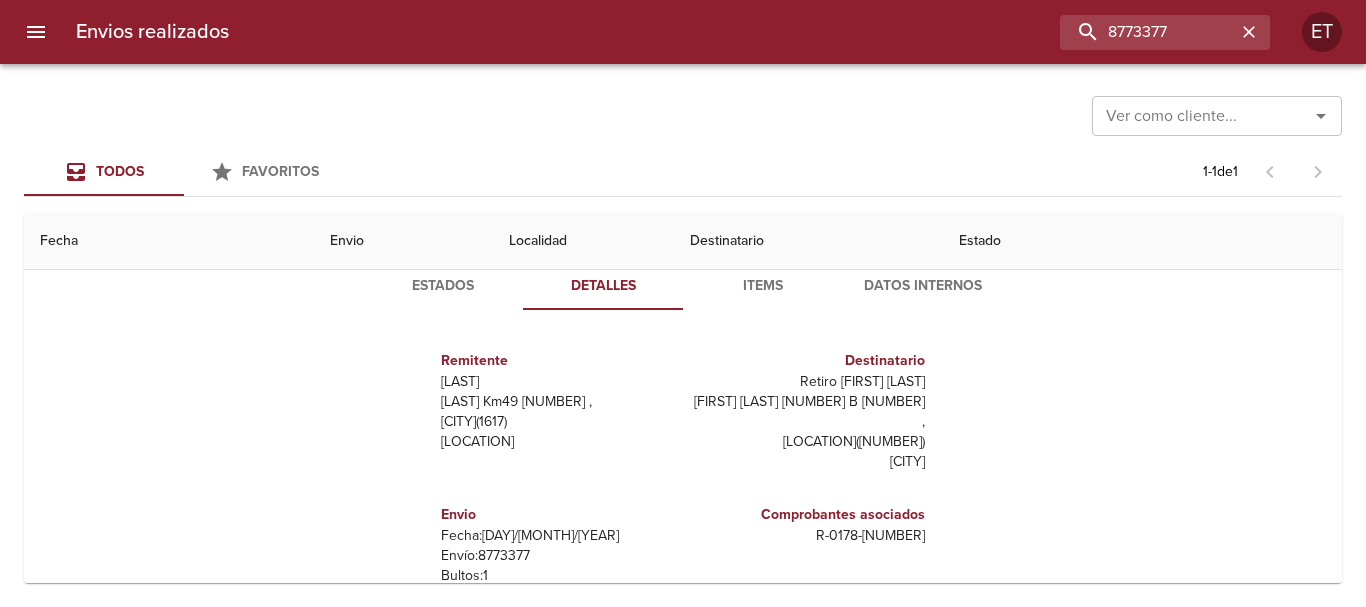 scroll, scrollTop: 0, scrollLeft: 0, axis: both 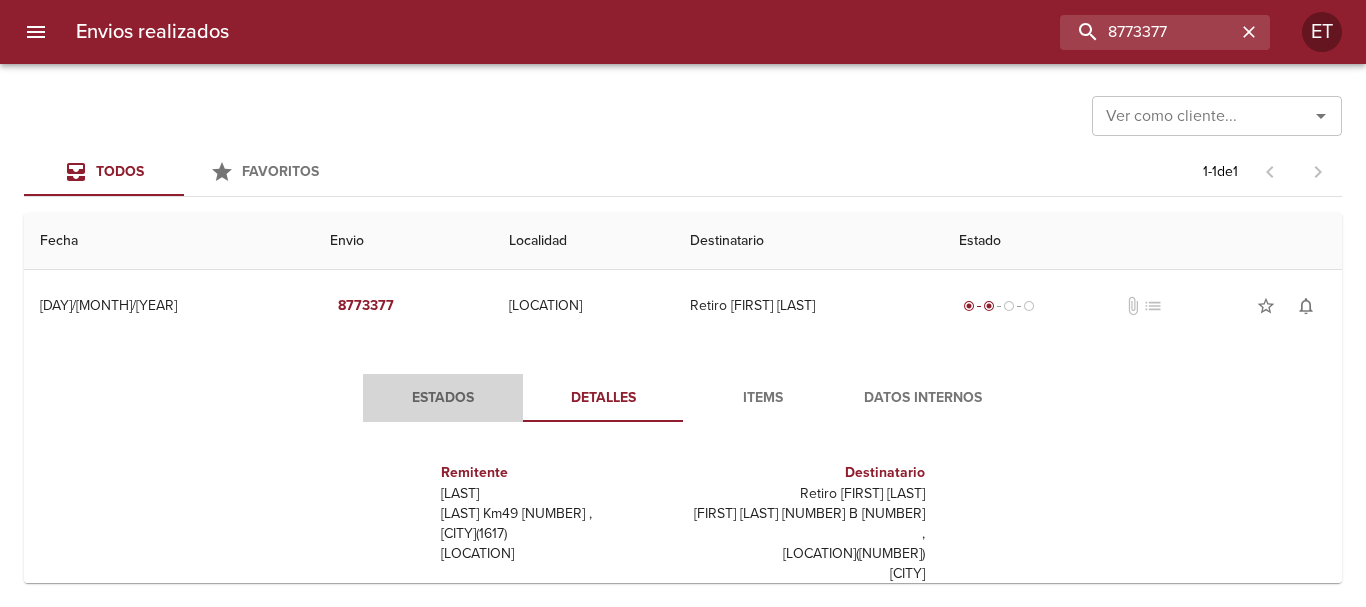 click on "Estados" at bounding box center (443, 398) 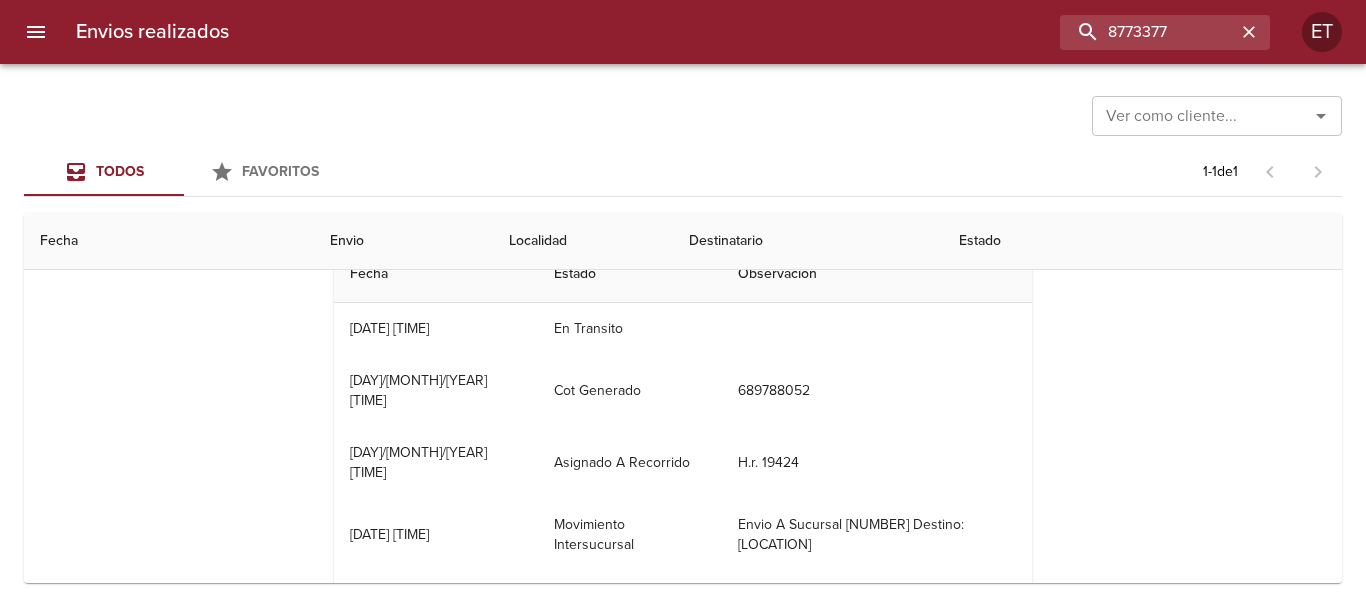 scroll, scrollTop: 0, scrollLeft: 0, axis: both 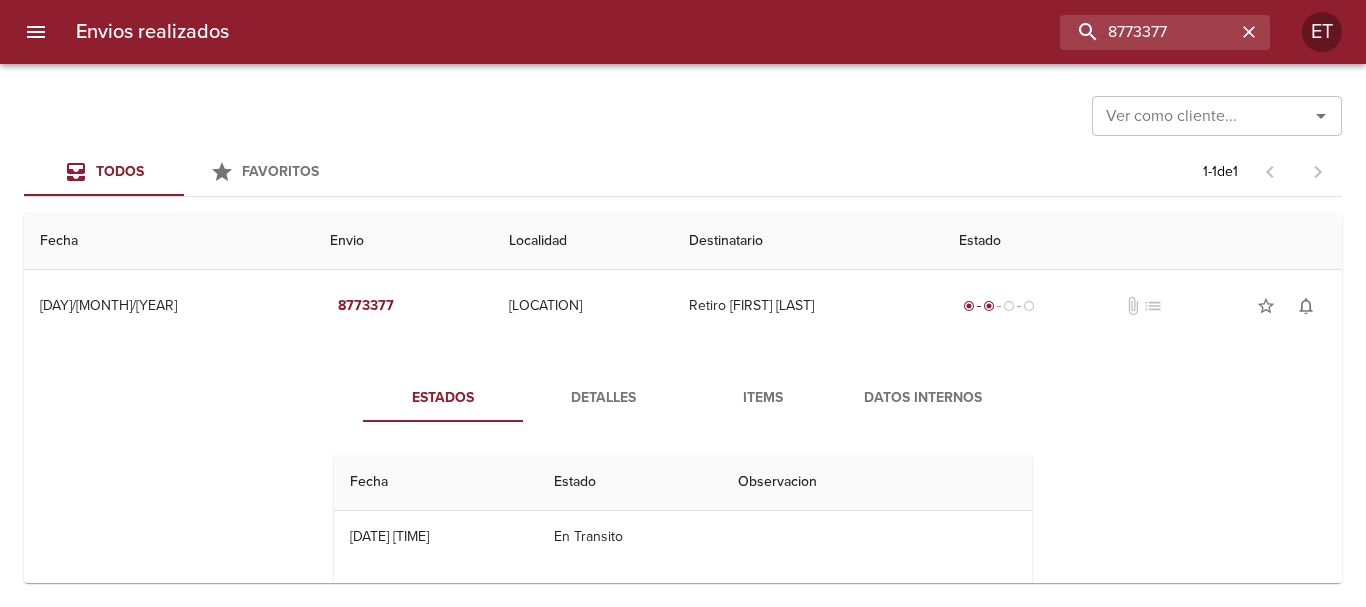 click on "Detalles" at bounding box center (603, 398) 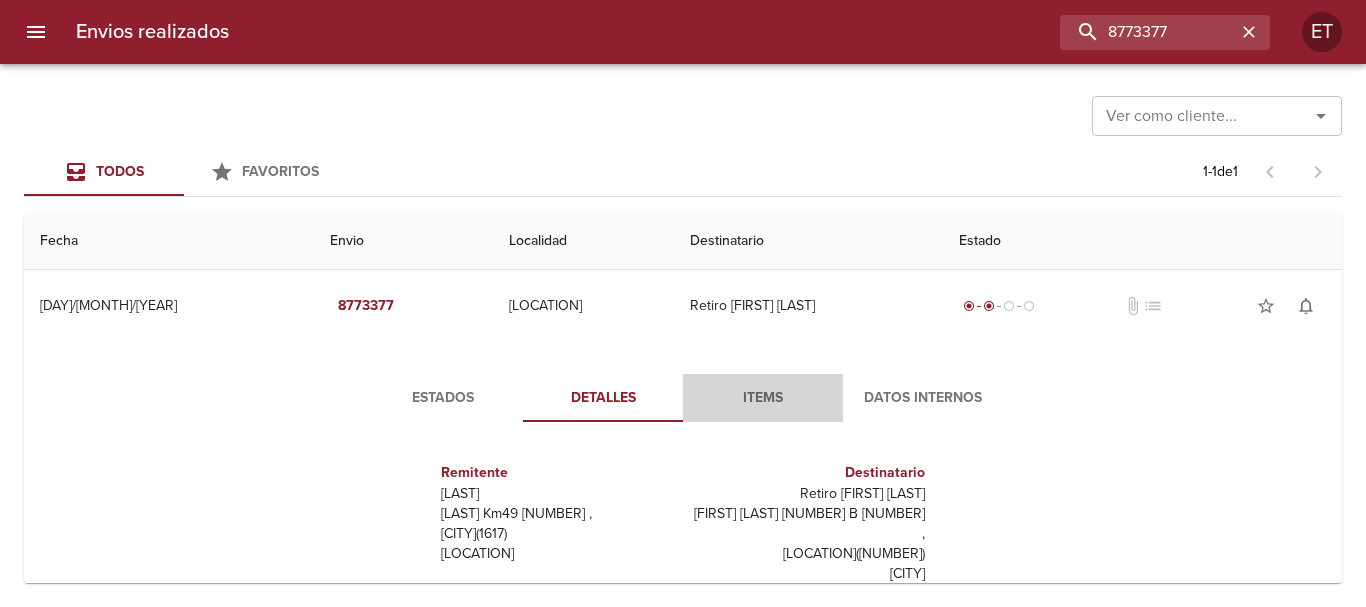 drag, startPoint x: 757, startPoint y: 400, endPoint x: 769, endPoint y: 402, distance: 12.165525 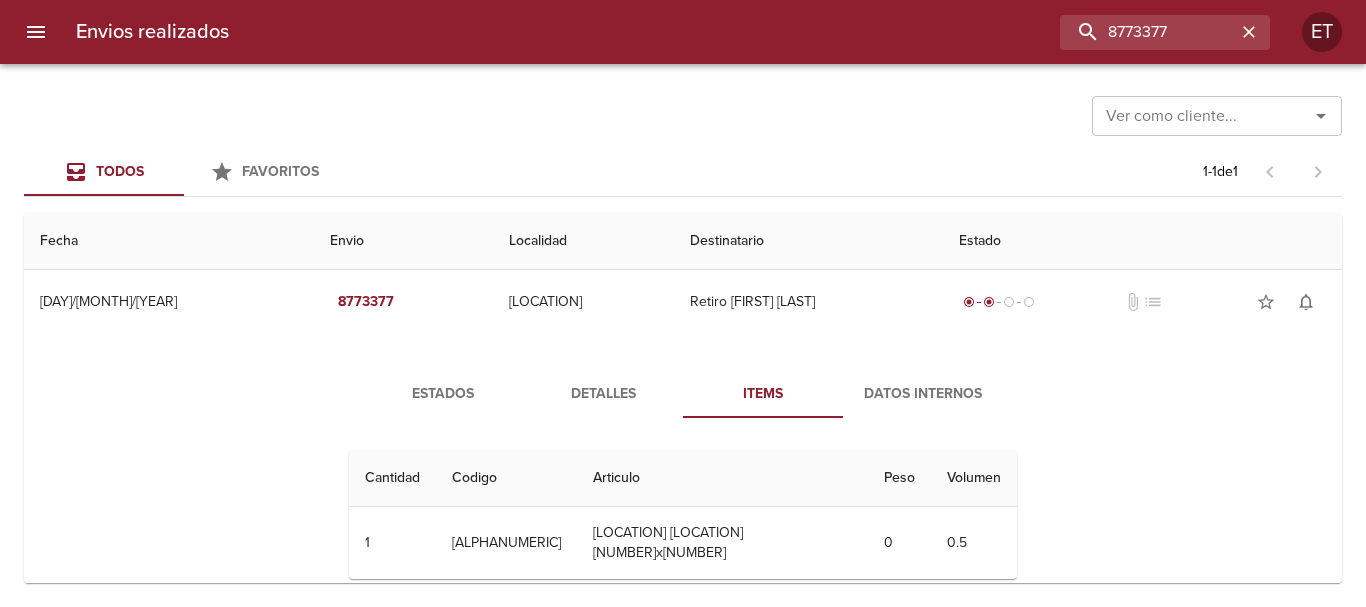 scroll, scrollTop: 0, scrollLeft: 0, axis: both 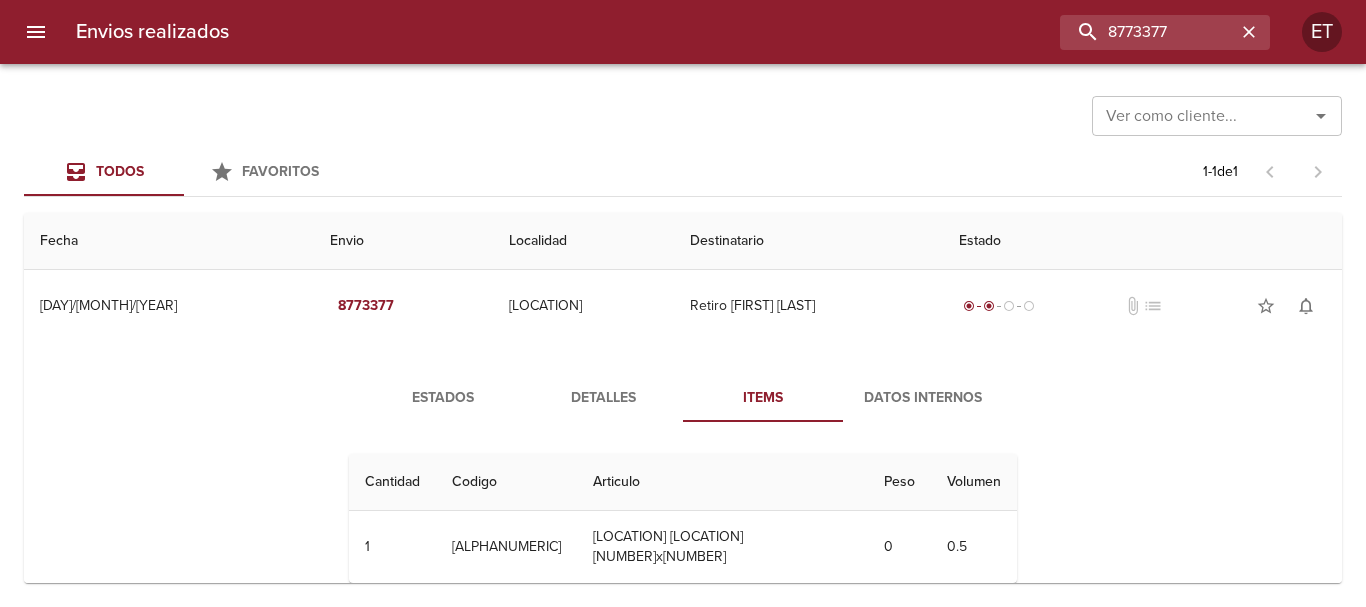 click on "Detalles" at bounding box center (603, 398) 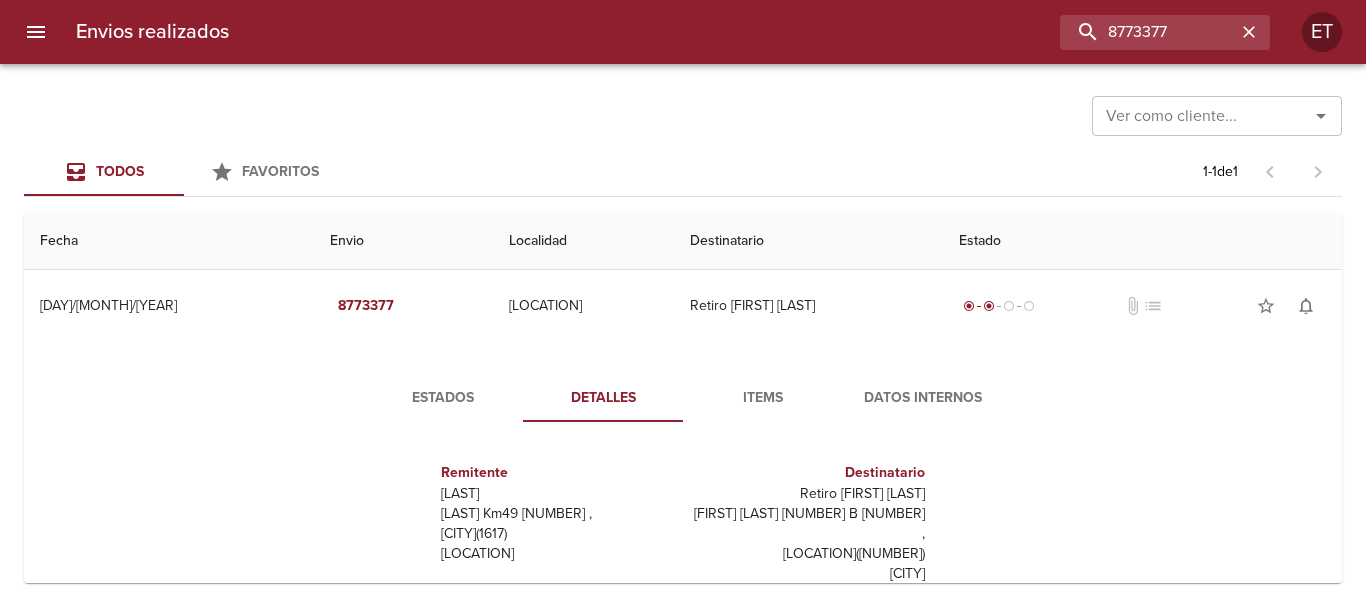 drag, startPoint x: 460, startPoint y: 389, endPoint x: 585, endPoint y: 393, distance: 125.06398 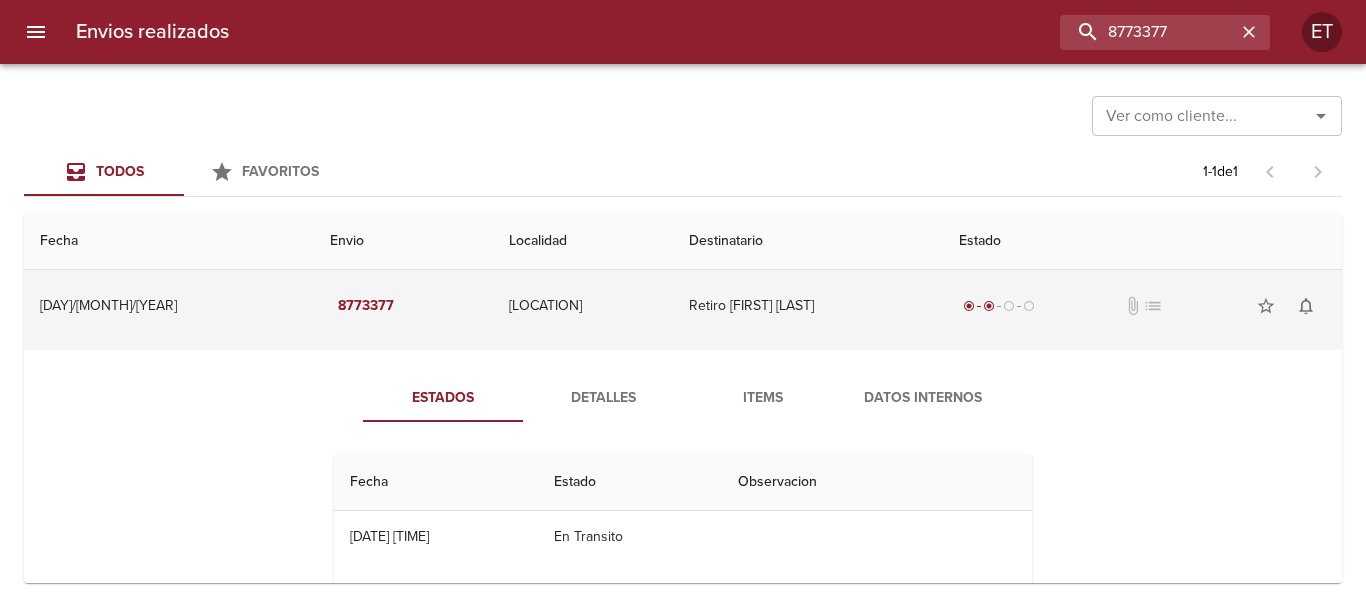 click on "Retiro [FIRST] [LAST]" at bounding box center [808, 306] 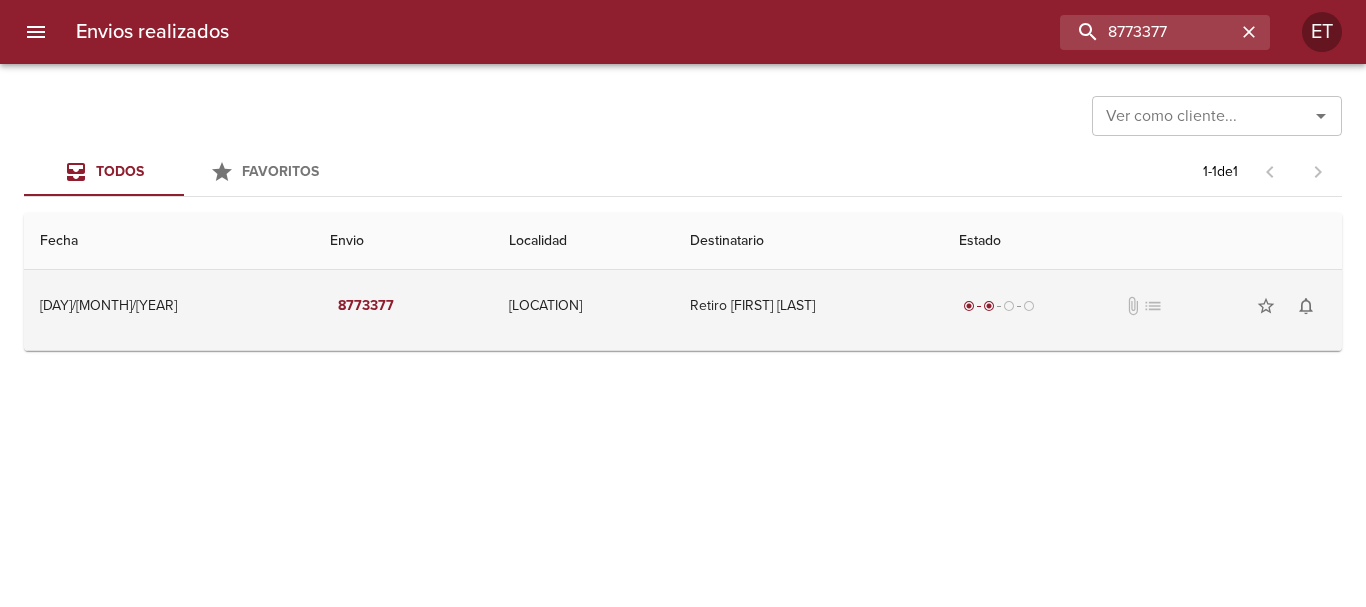 click on "[LOCATION]" at bounding box center (583, 306) 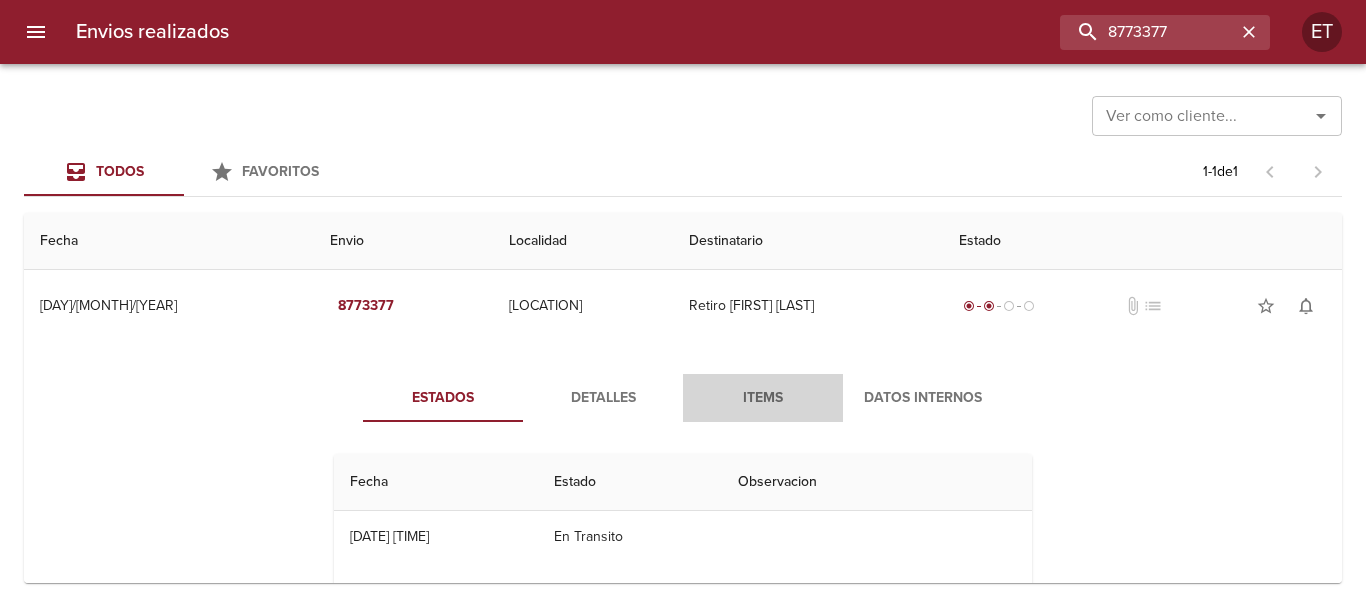 click on "Items" at bounding box center (763, 398) 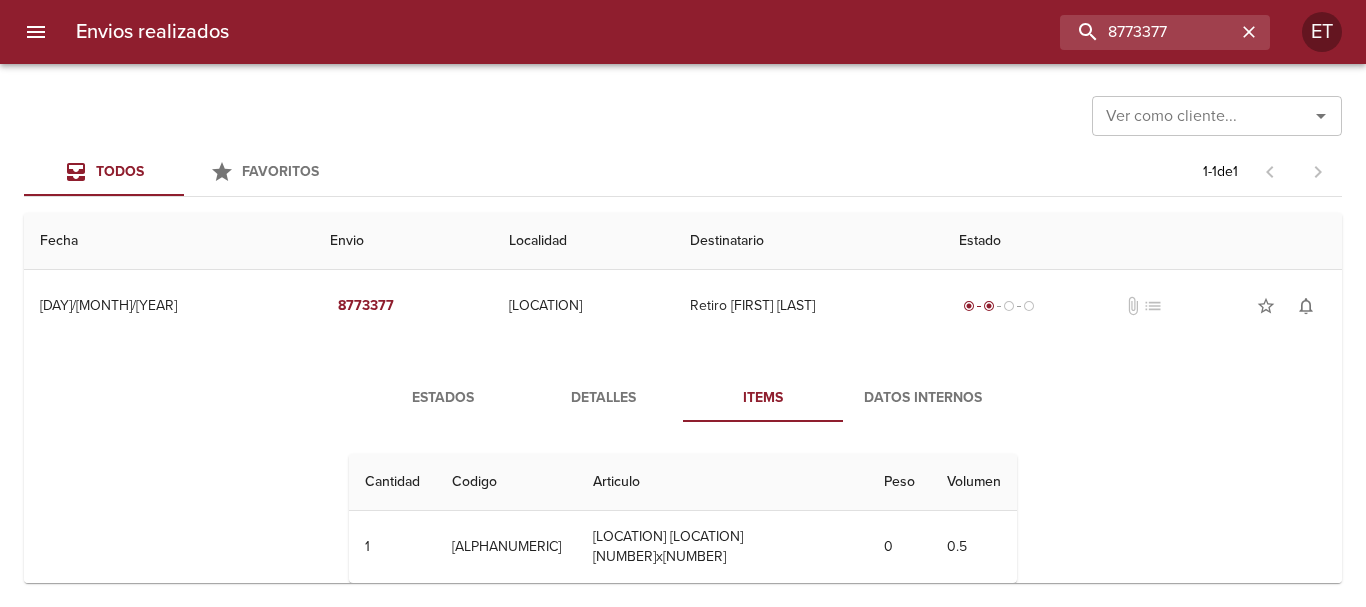 click on "Detalles" at bounding box center [603, 398] 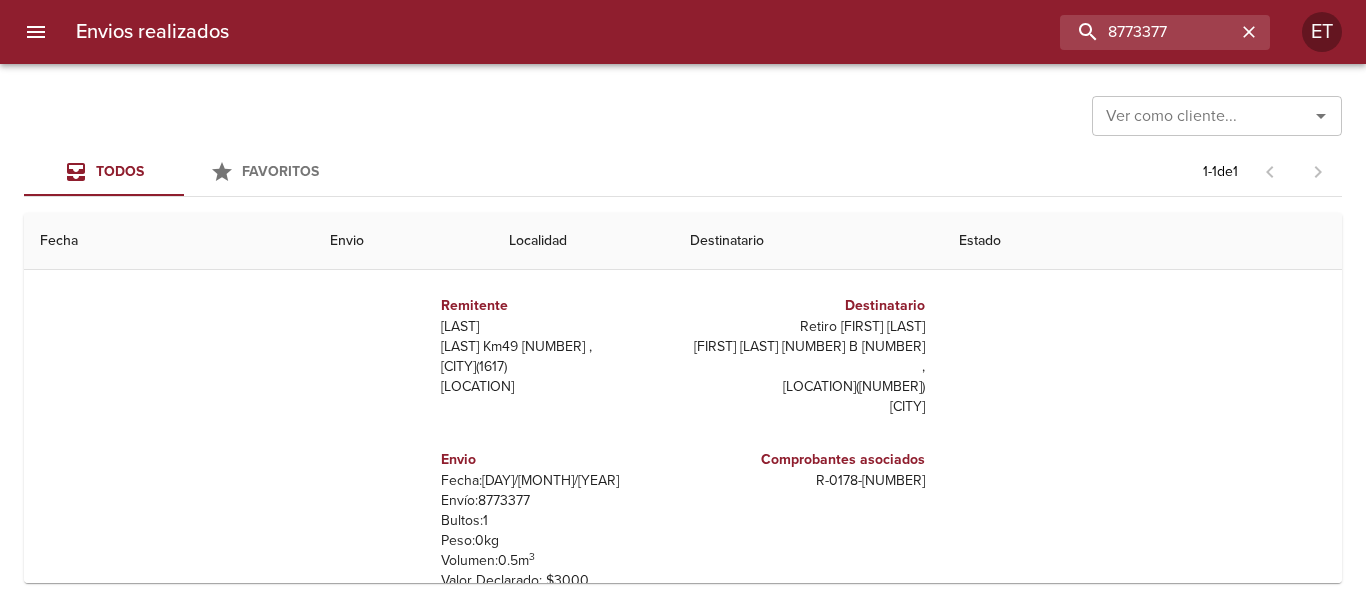 scroll, scrollTop: 0, scrollLeft: 0, axis: both 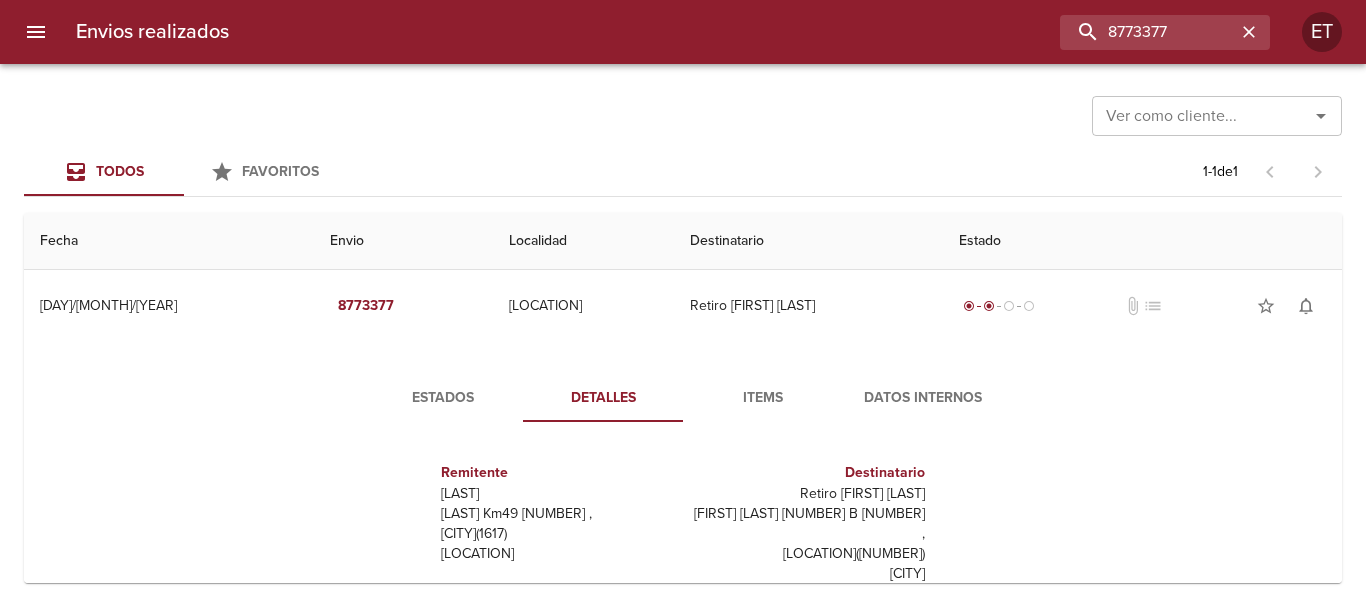 click on "Items" at bounding box center (763, 398) 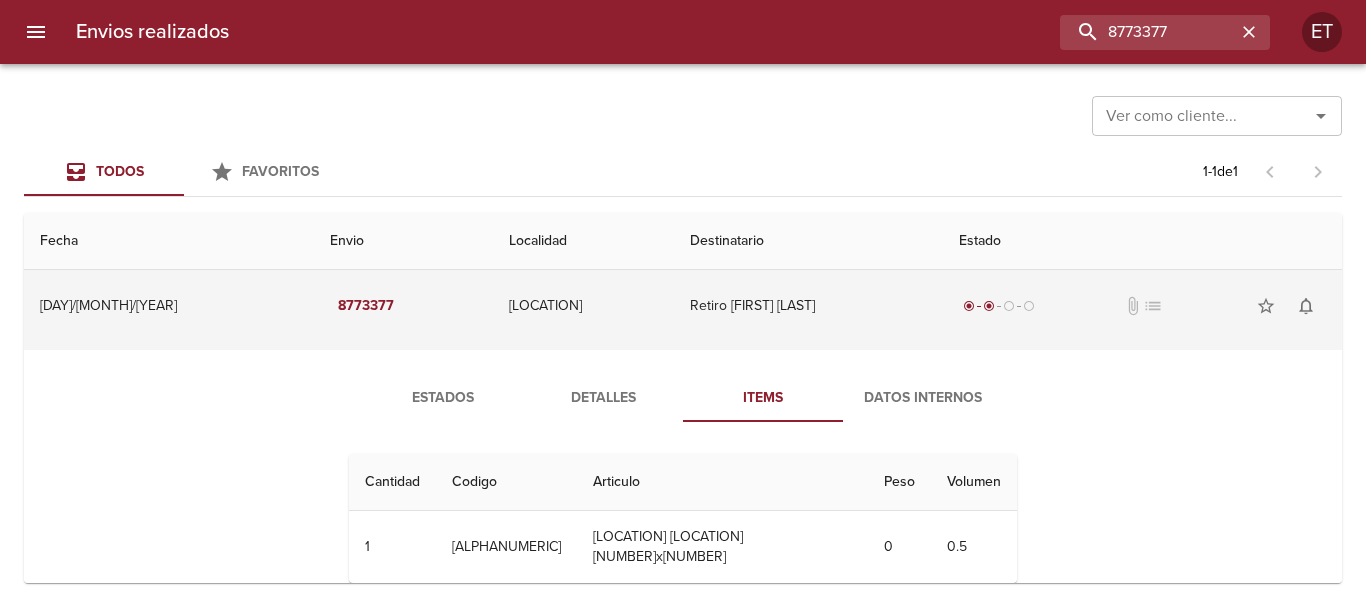 click on "Retiro [FIRST] [LAST]" at bounding box center (809, 306) 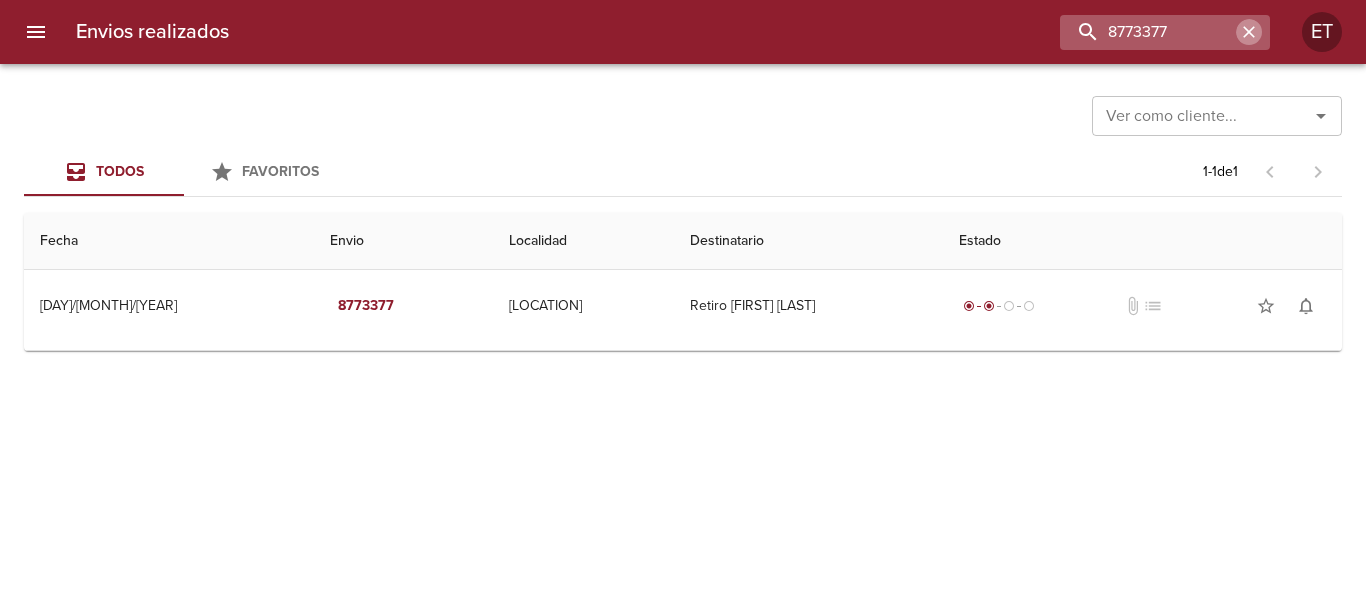 click at bounding box center (1249, 32) 